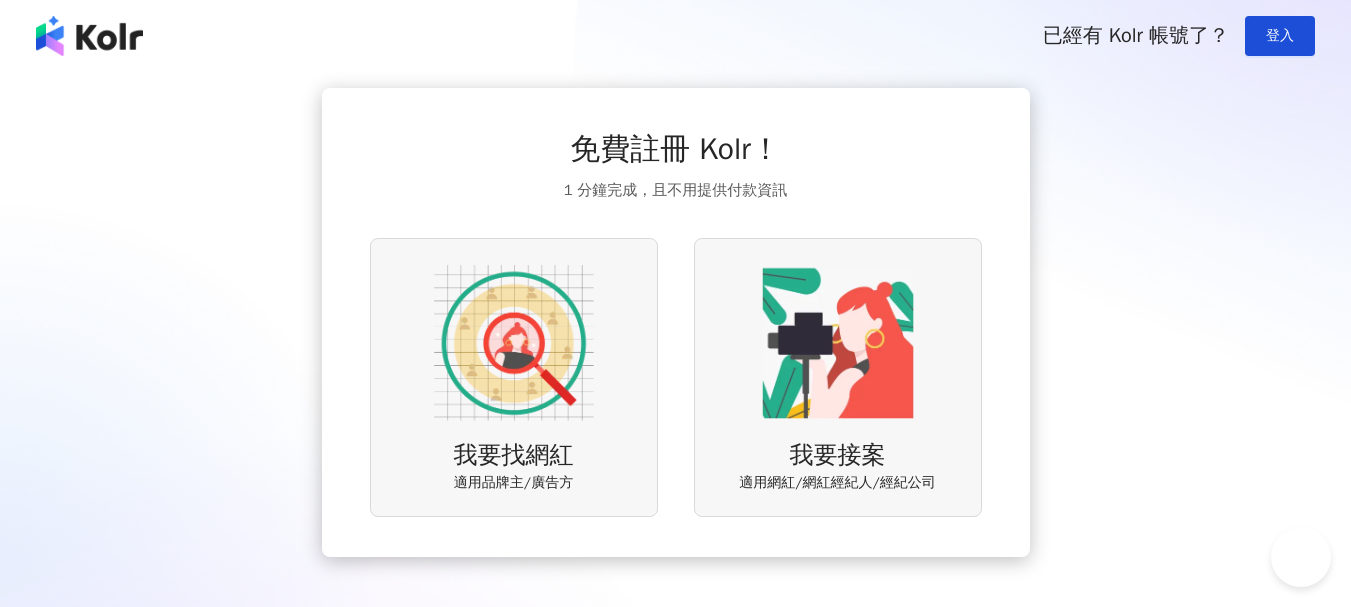 scroll, scrollTop: 0, scrollLeft: 0, axis: both 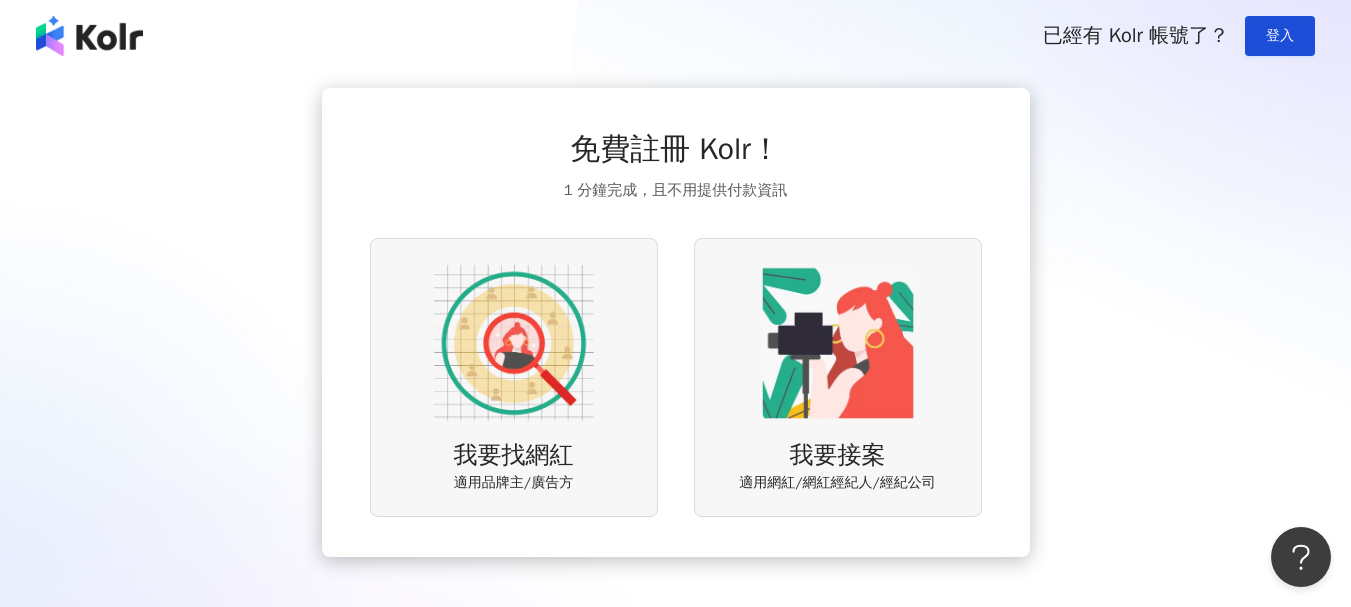 drag, startPoint x: 1347, startPoint y: 0, endPoint x: 1184, endPoint y: 400, distance: 431.93634 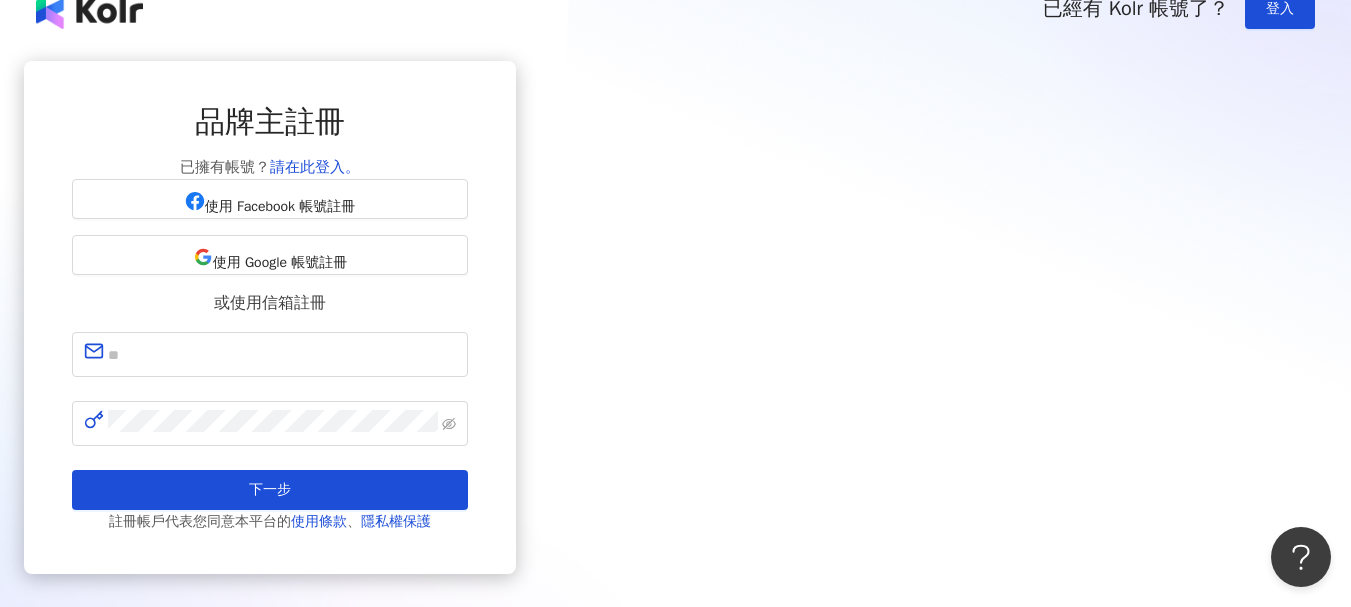 scroll, scrollTop: 49, scrollLeft: 0, axis: vertical 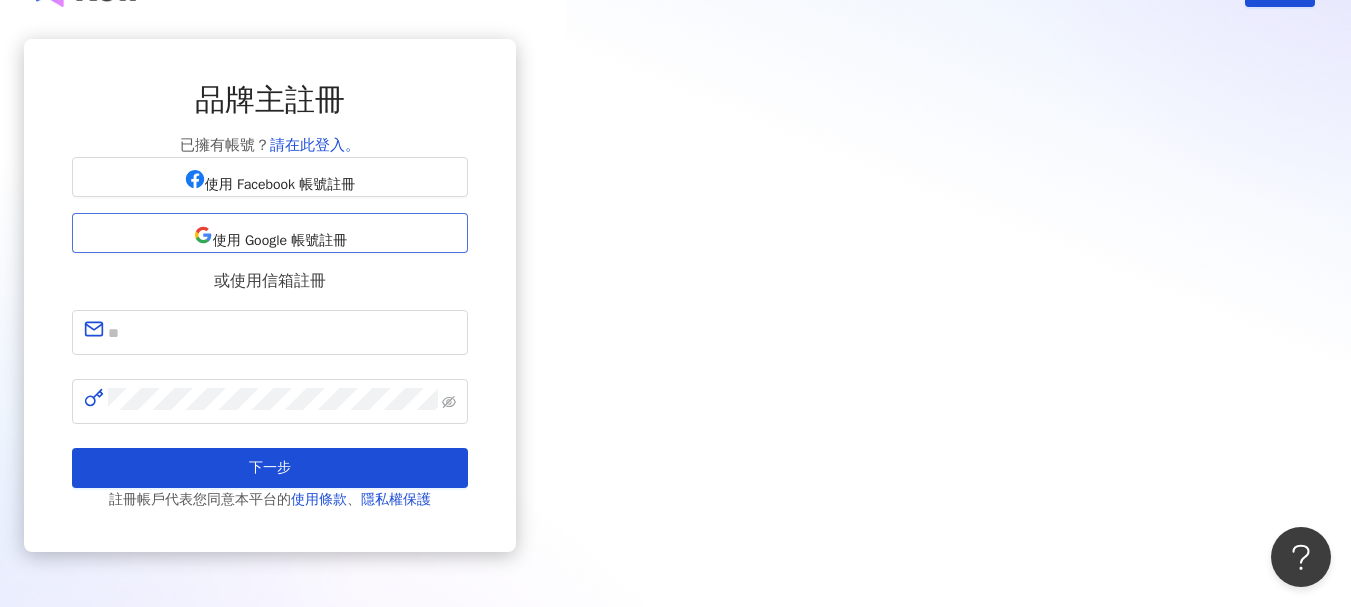 click on "使用 Google 帳號註冊" at bounding box center [280, 241] 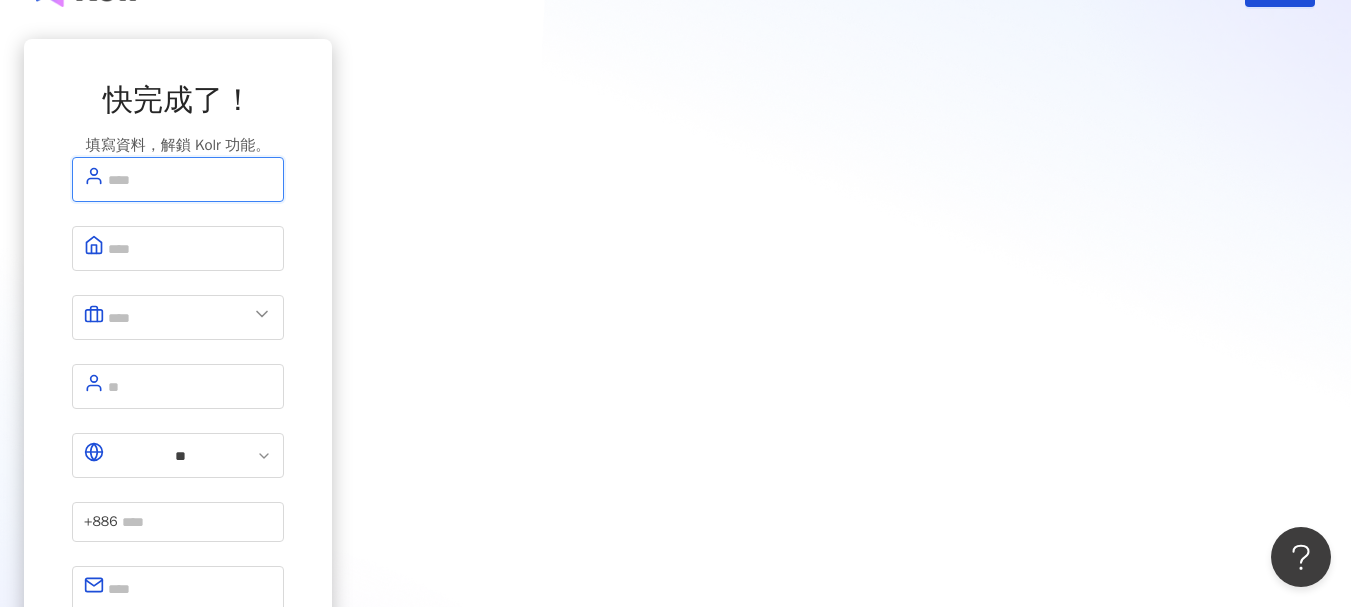 click at bounding box center (190, 179) 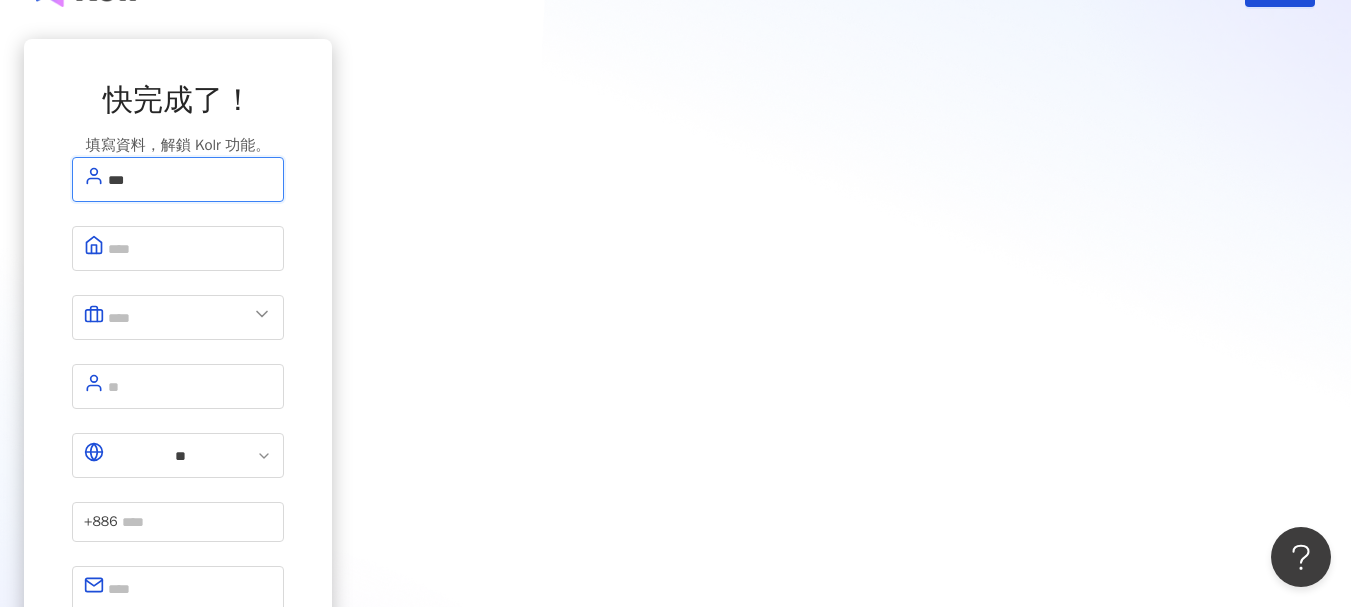 type on "***" 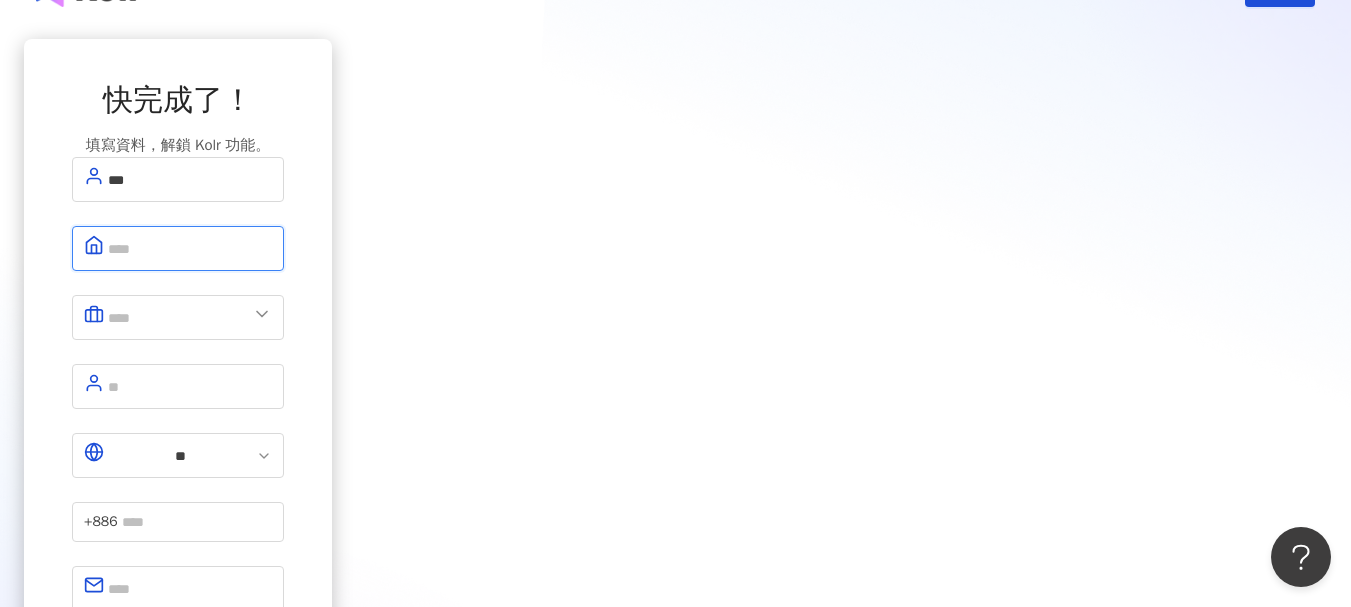 click at bounding box center [190, 248] 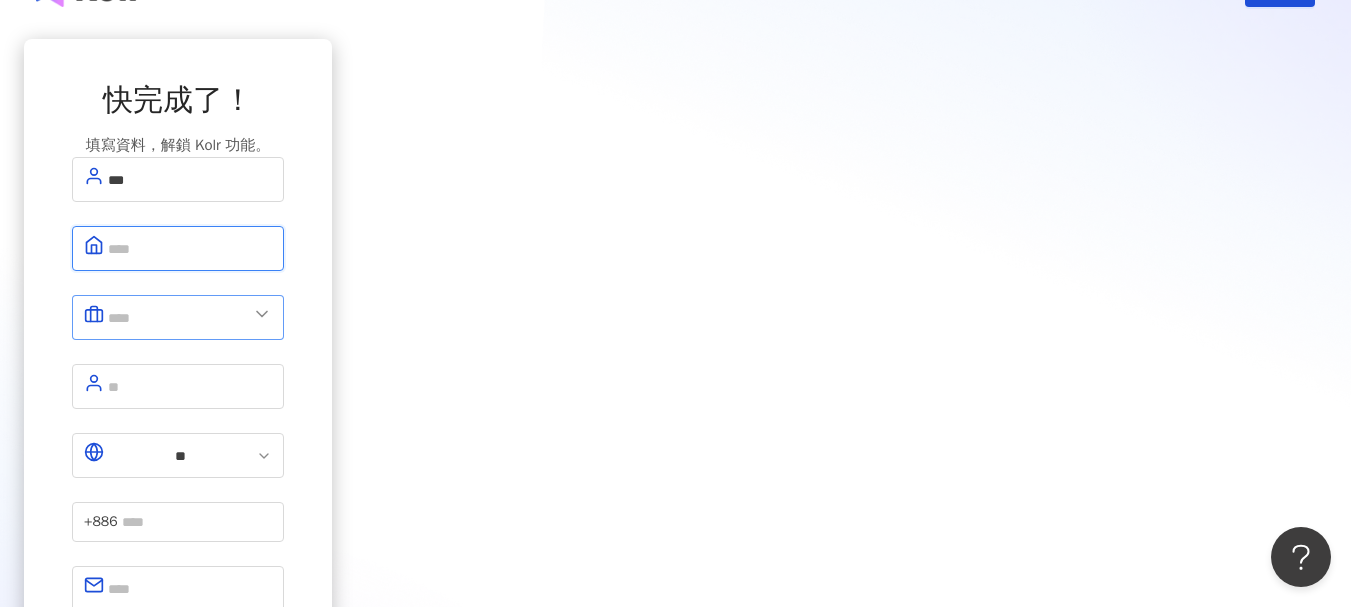 paste on "********" 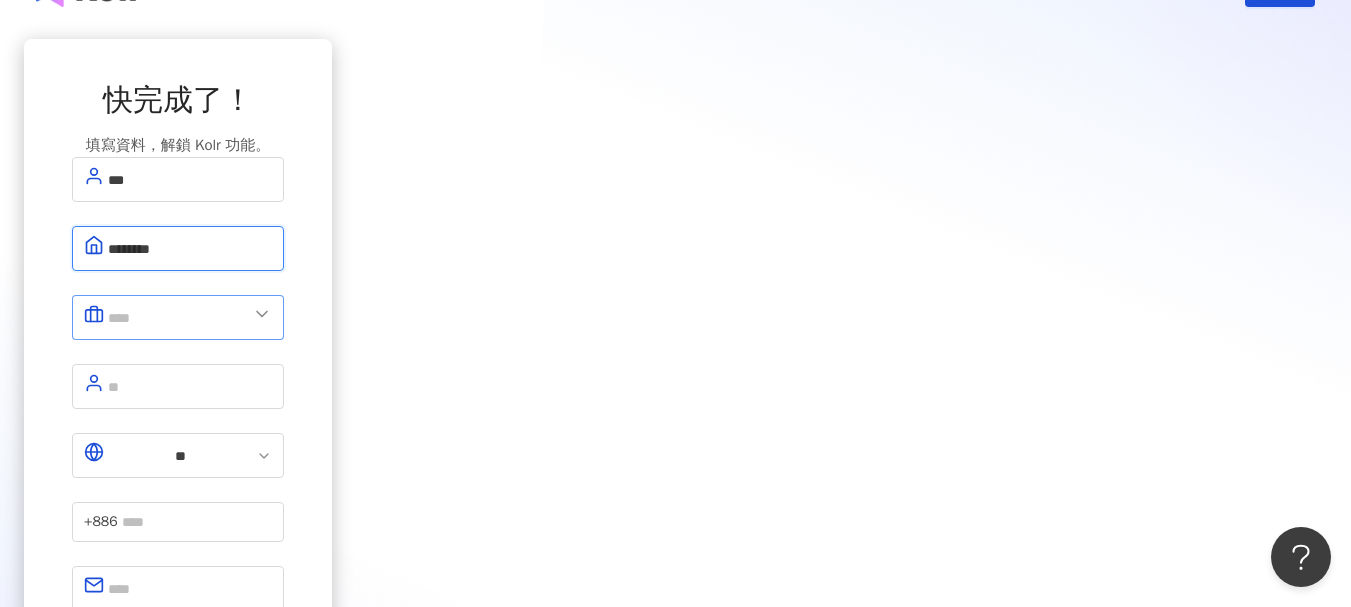 type on "********" 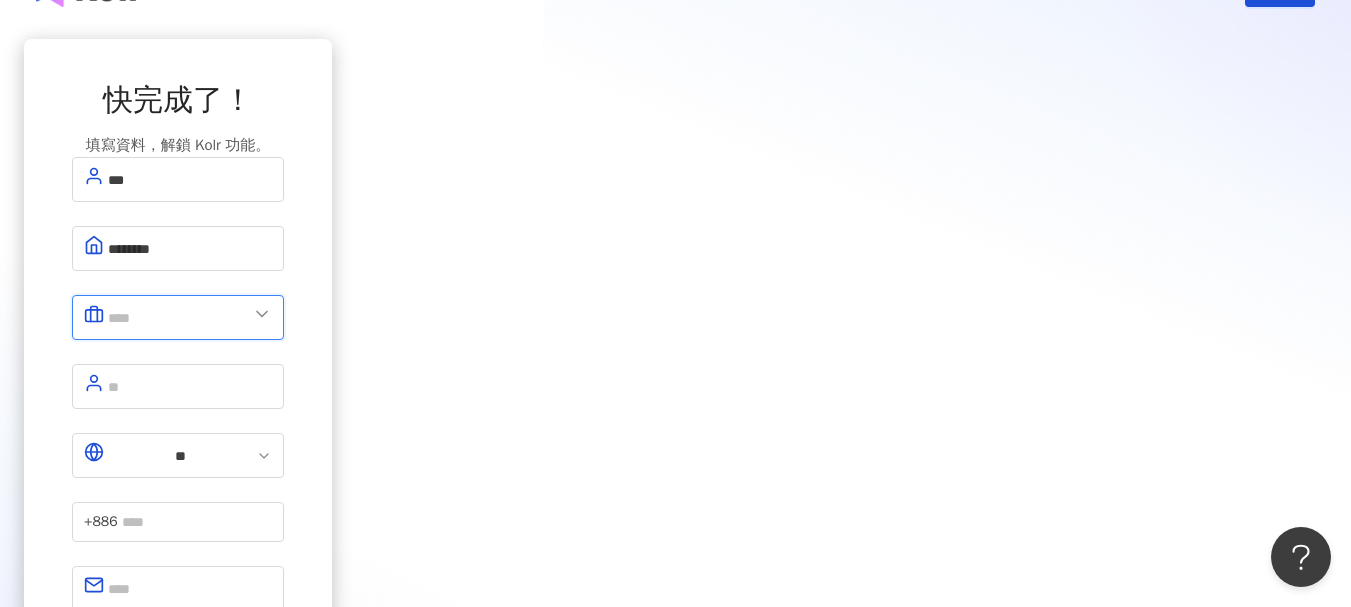 click at bounding box center (178, 317) 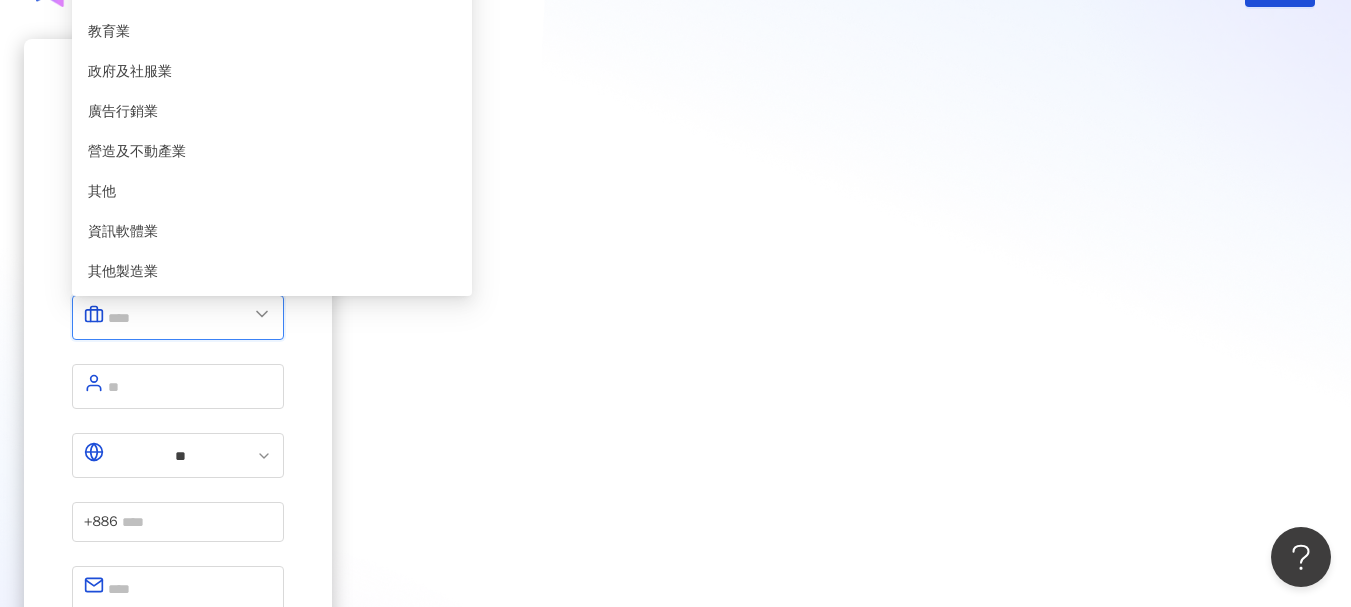 scroll, scrollTop: 0, scrollLeft: 0, axis: both 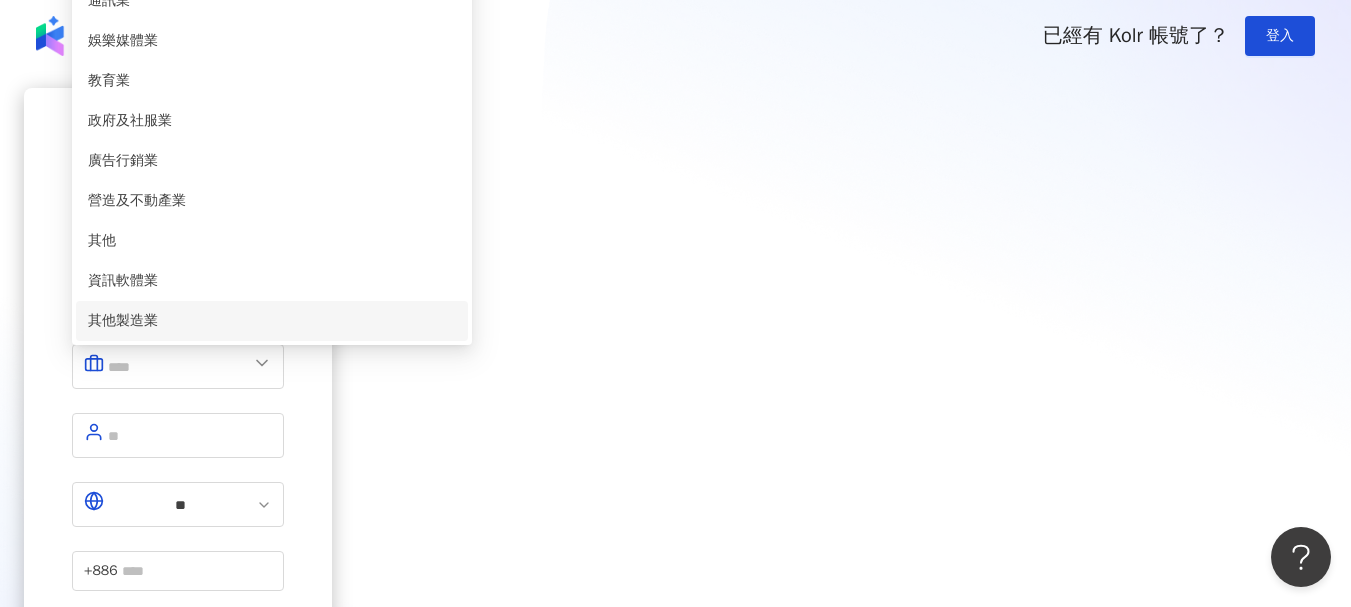 click on "其他製造業" at bounding box center [272, 321] 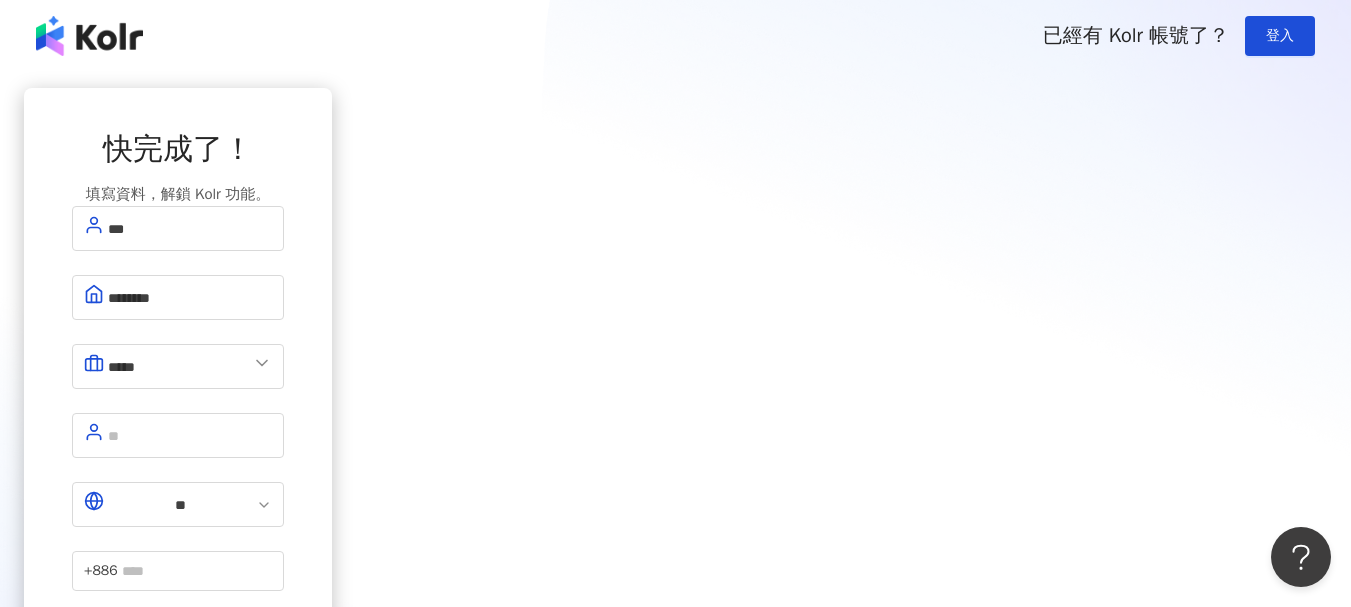 click on "快完成了！ 填寫資料，解鎖 Kolr 功能。 *** ******** ***** 美容業 醫療生技及保健業 食品飲料業 批發及零售業 電子商務業 金融業 資訊電子工業 觀光餐旅業 遊戲業 通訊業 娛樂媒體業 教育業 政府及社服業 廣告行銷業 營造及不動產業 其他 資訊軟體業 其他製造業 ** +886 註冊完成" at bounding box center (178, 426) 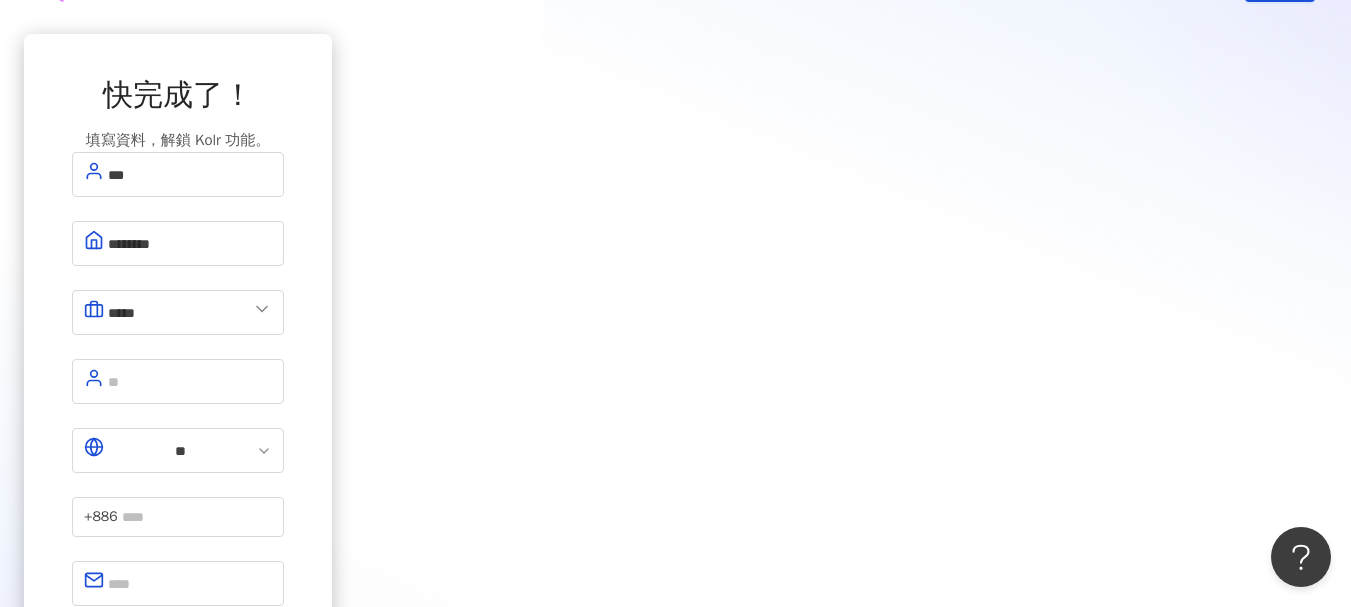 scroll, scrollTop: 100, scrollLeft: 0, axis: vertical 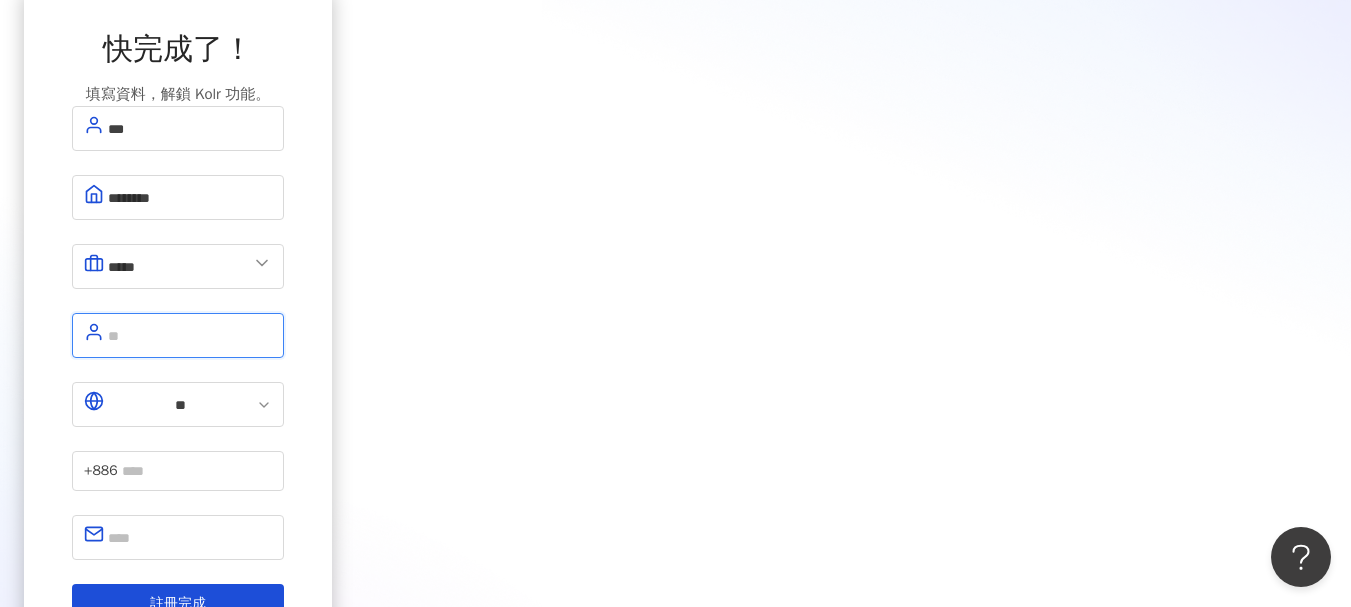 click at bounding box center [190, 335] 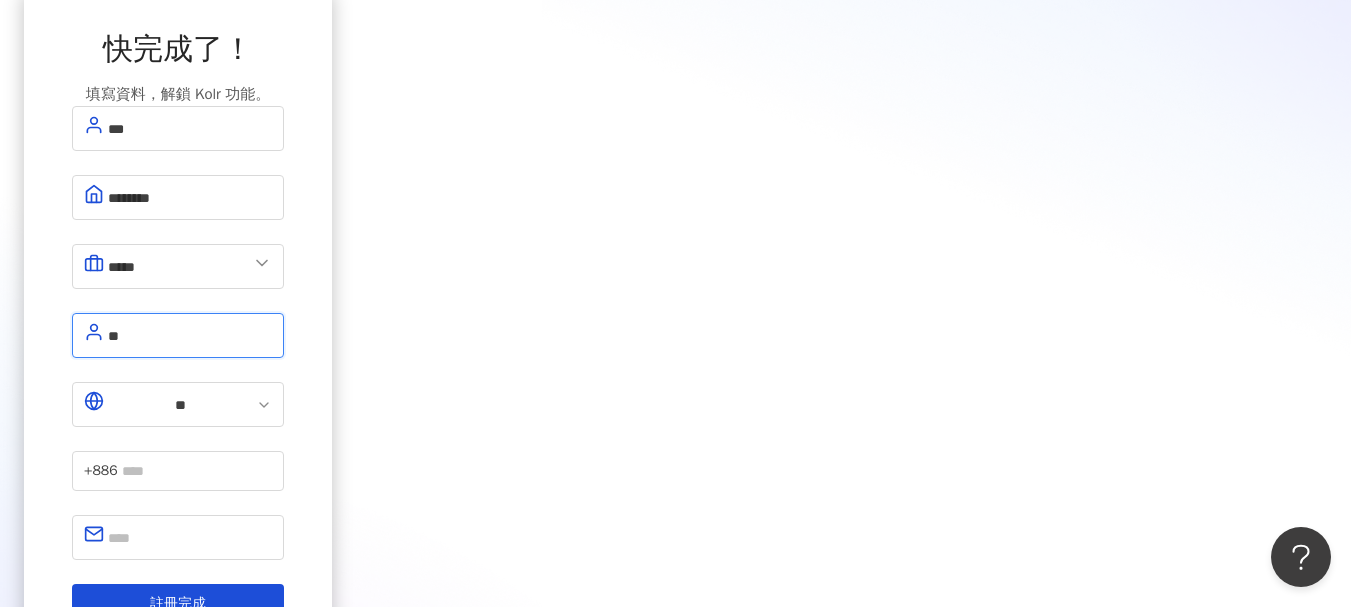 type on "*" 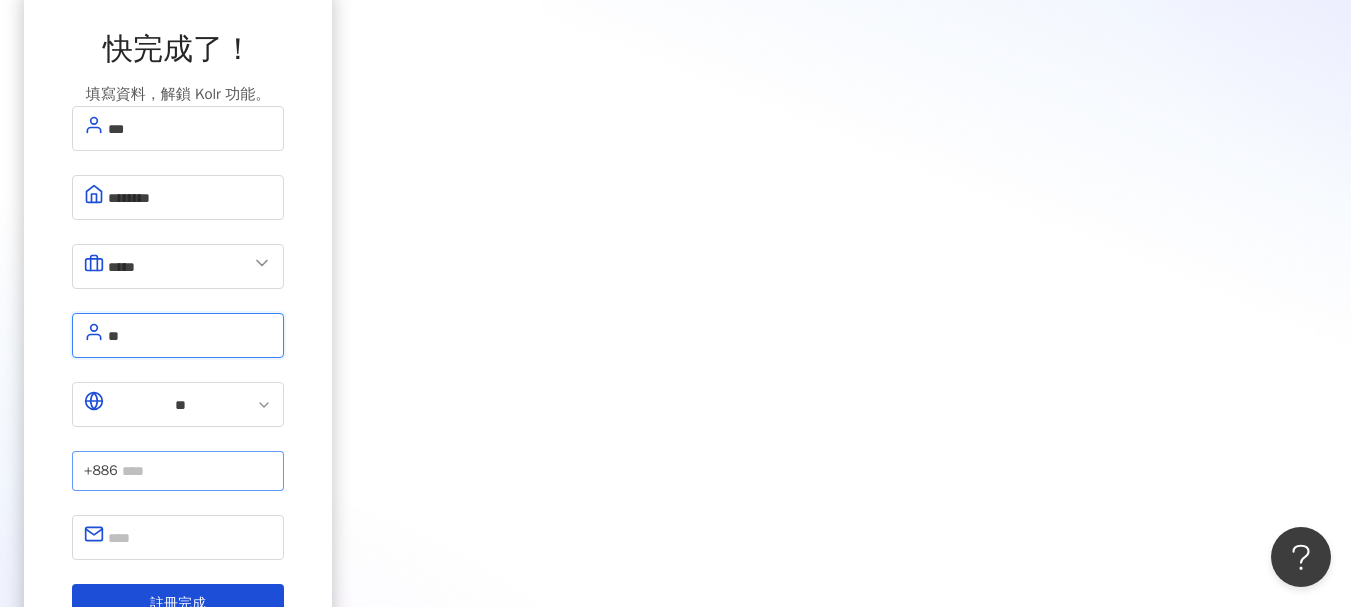 type on "**" 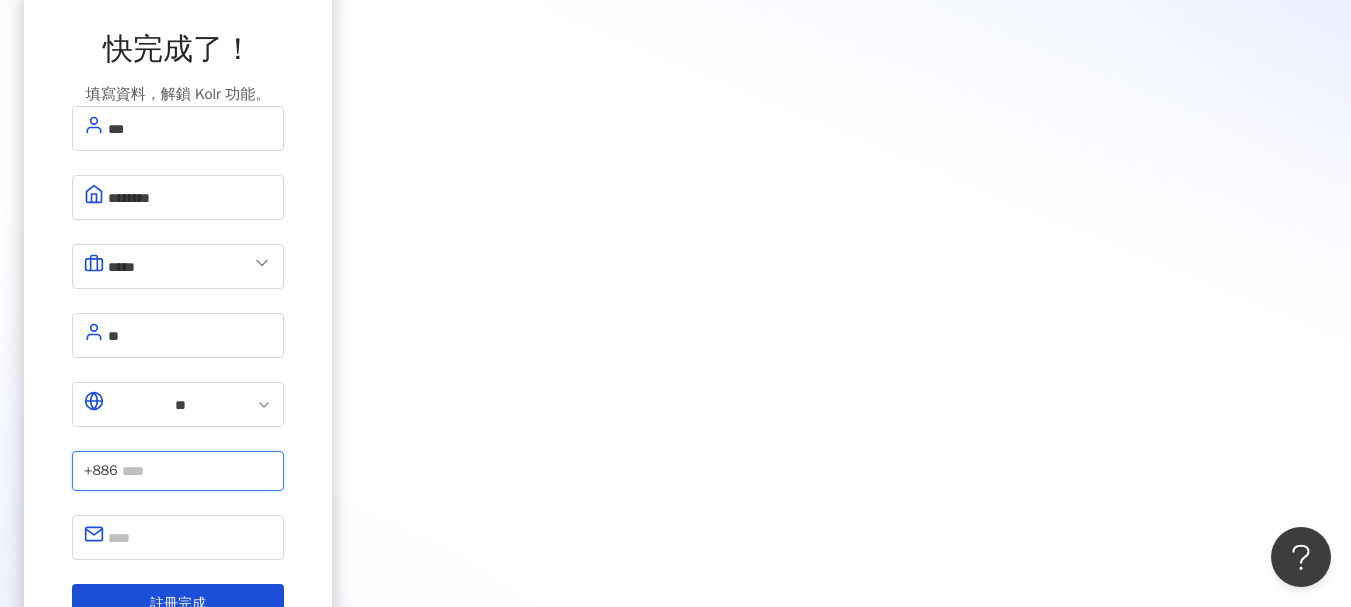 click at bounding box center [197, 471] 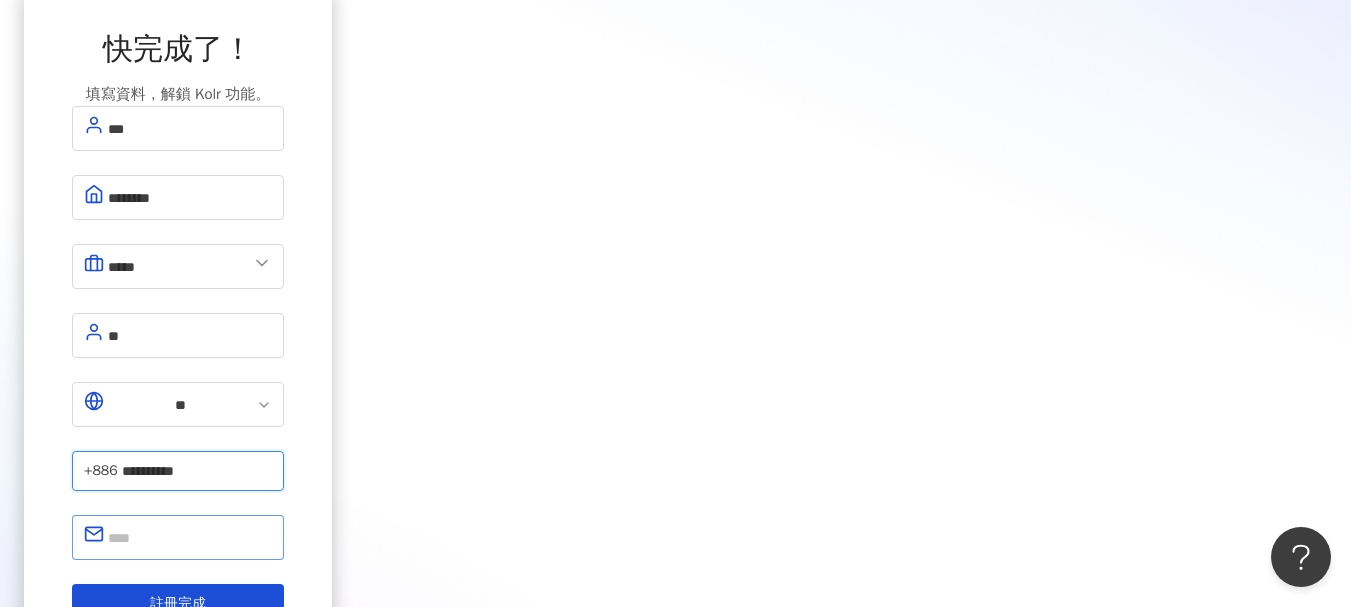 type on "**********" 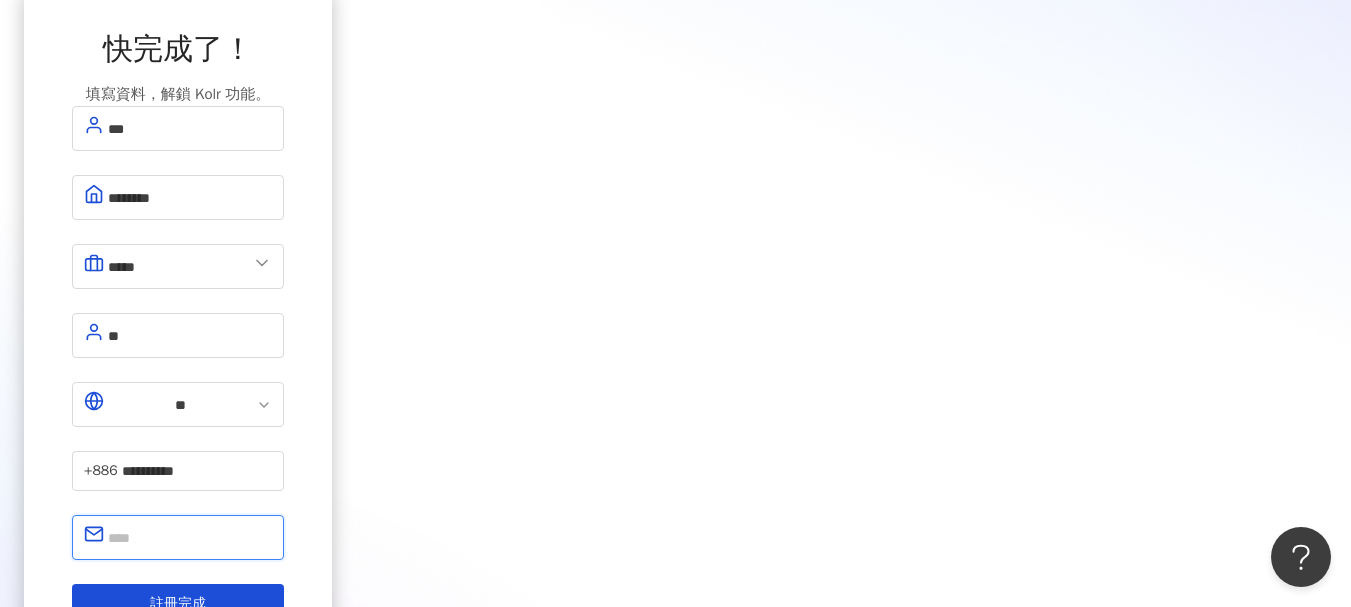 click at bounding box center [190, 537] 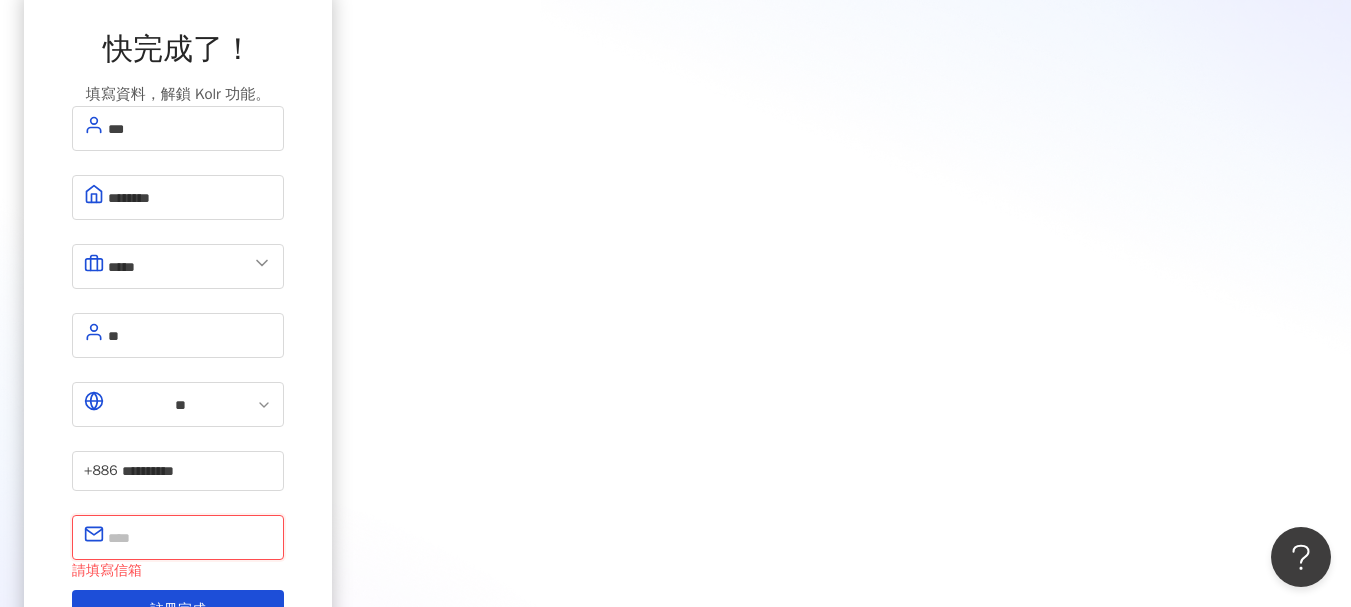 click at bounding box center [190, 537] 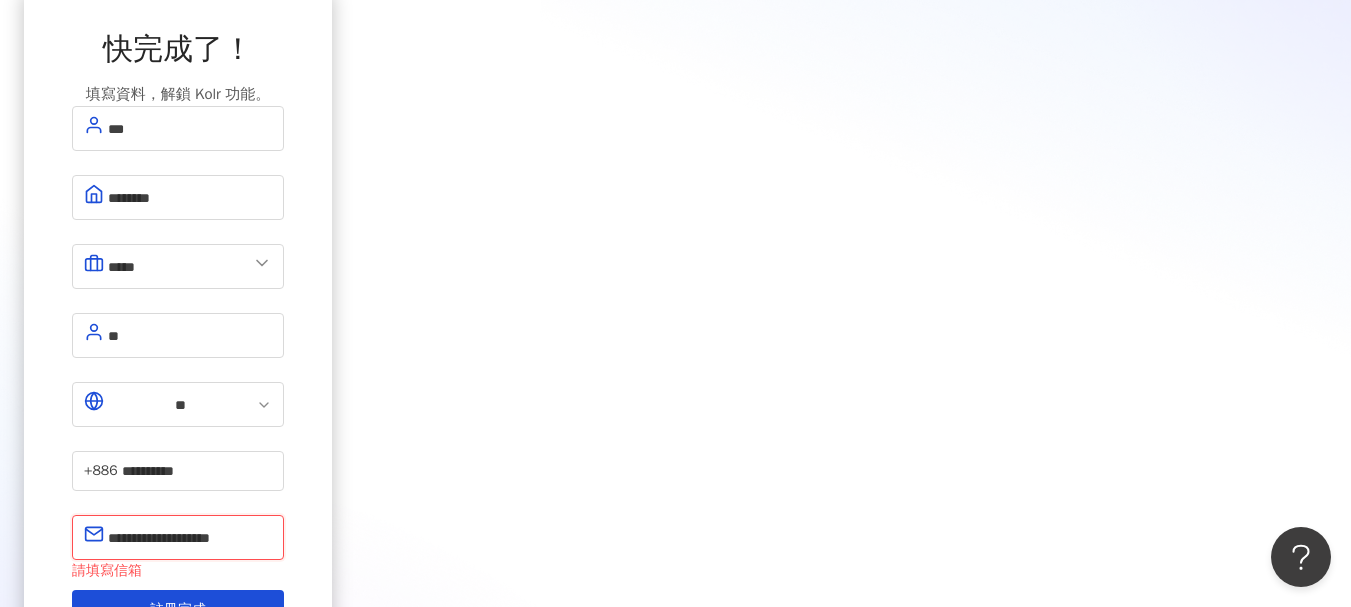 type on "**********" 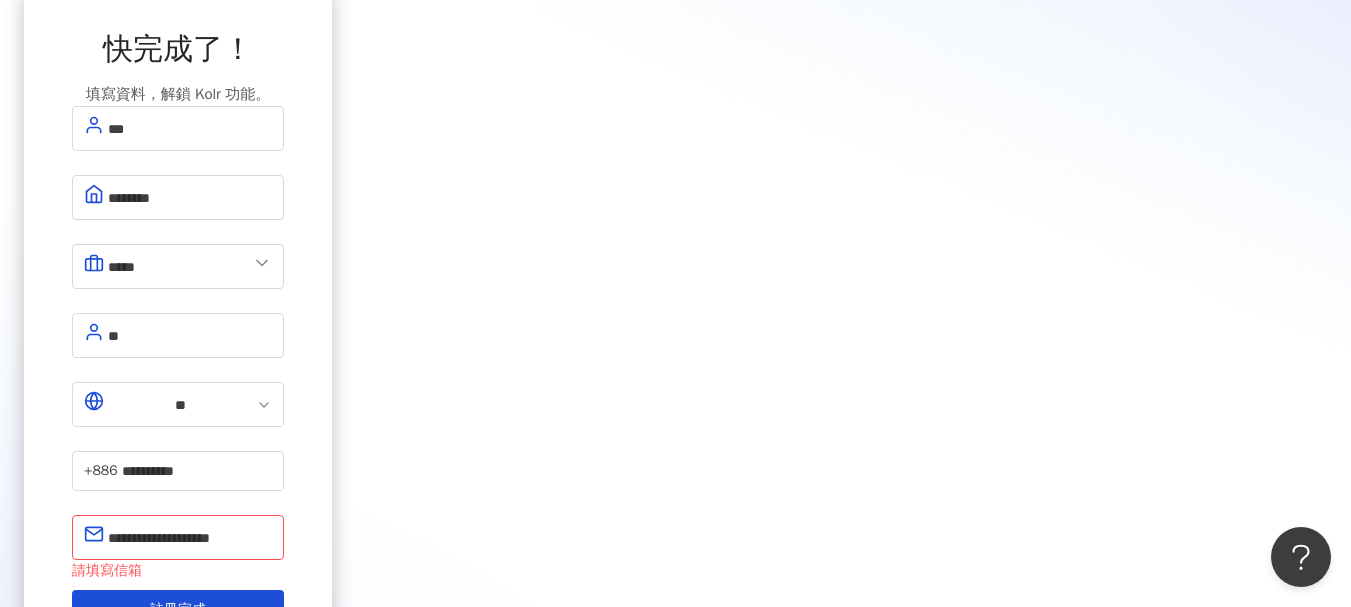 click on "**********" at bounding box center (178, 329) 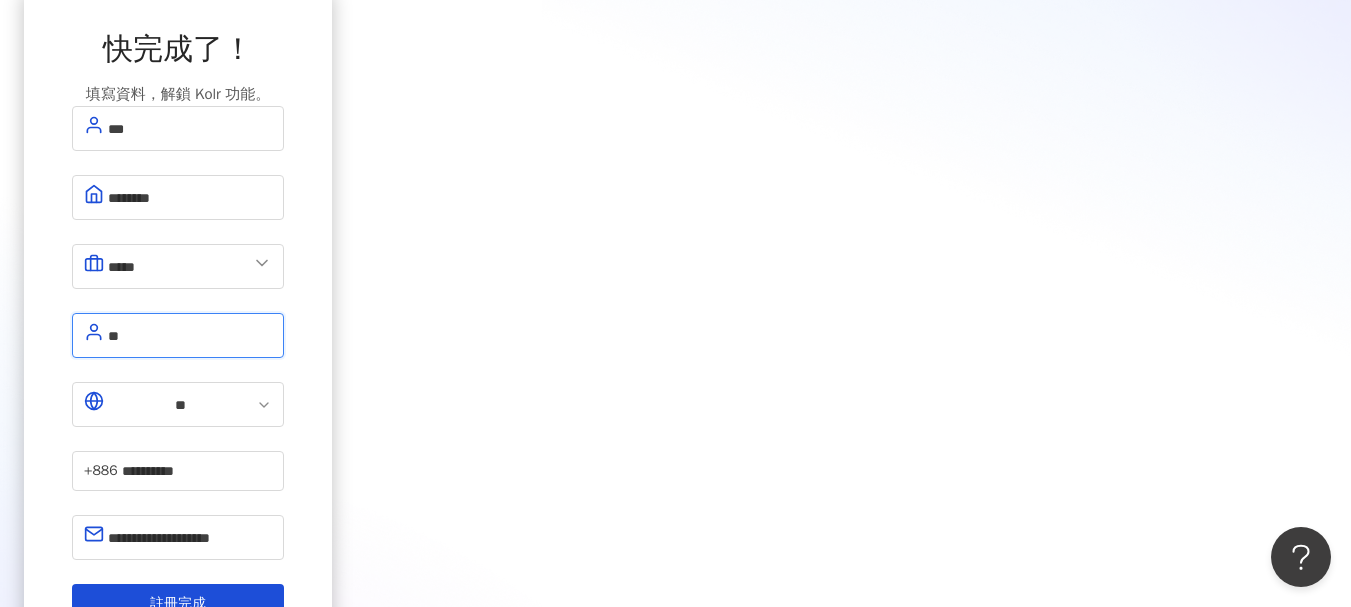 drag, startPoint x: 584, startPoint y: 323, endPoint x: 446, endPoint y: 326, distance: 138.03261 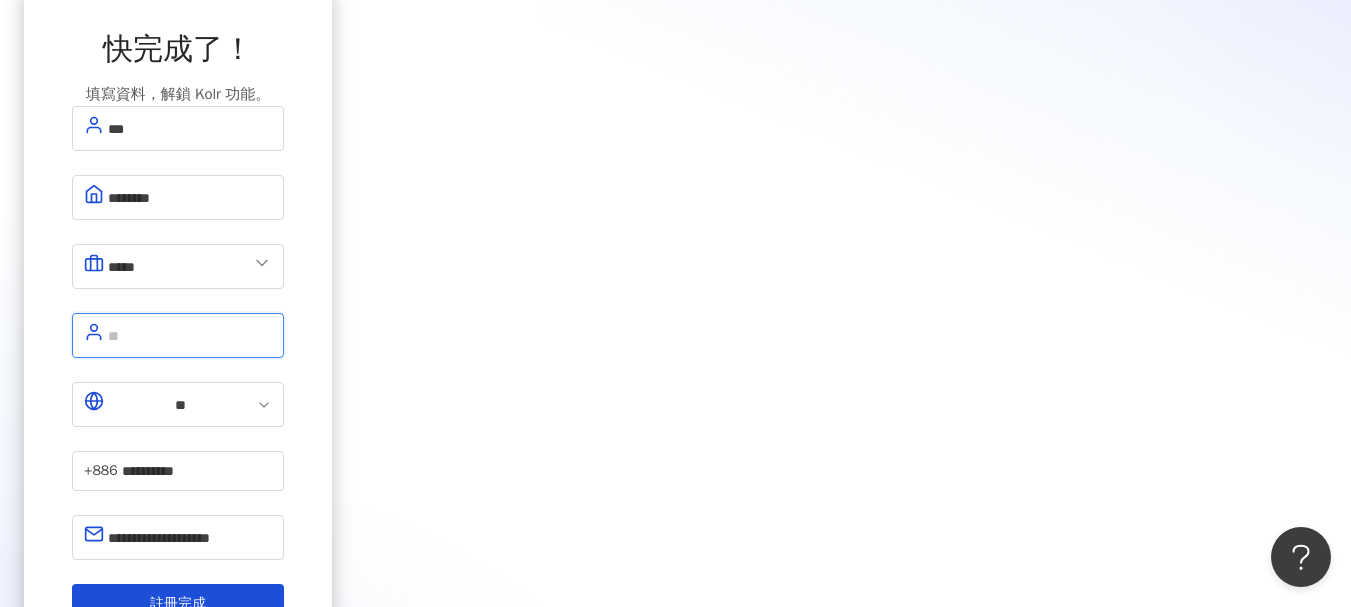 type on "*" 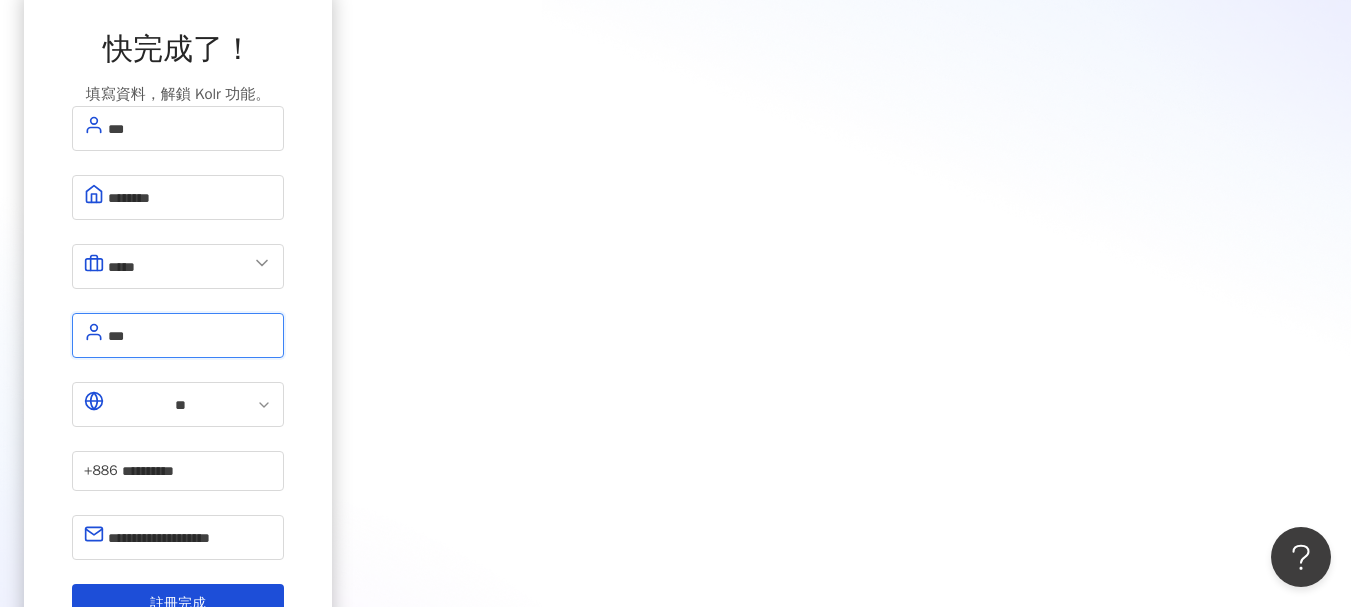 type on "**" 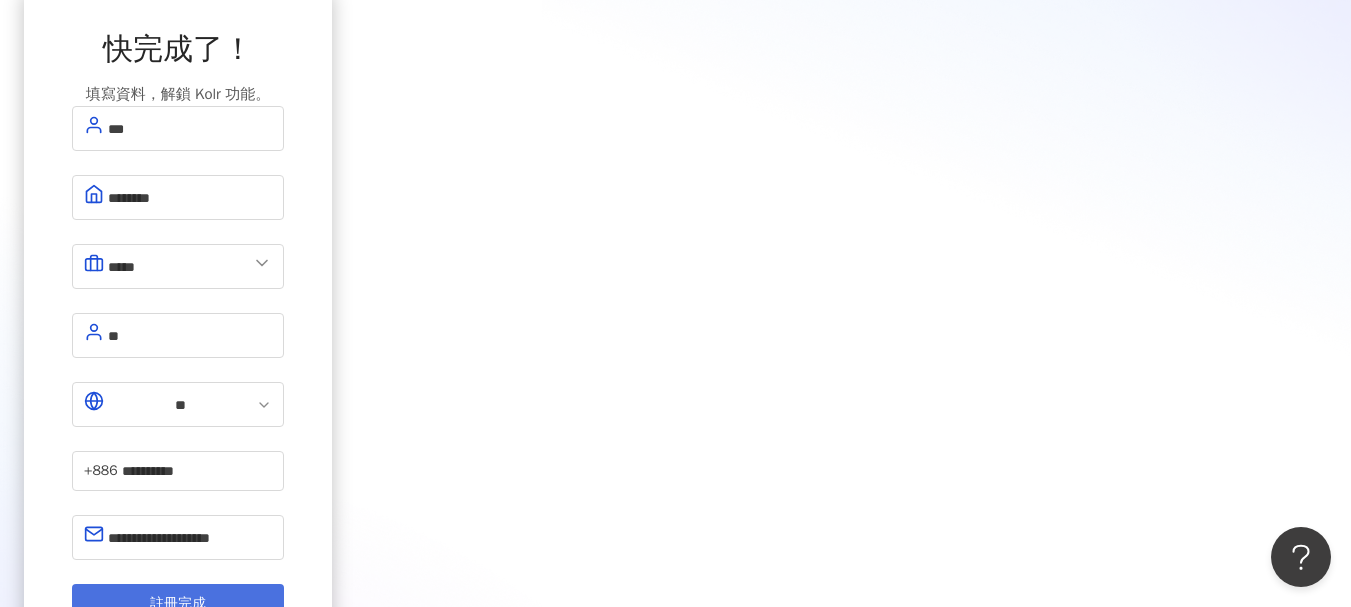 click on "註冊完成" at bounding box center (178, 604) 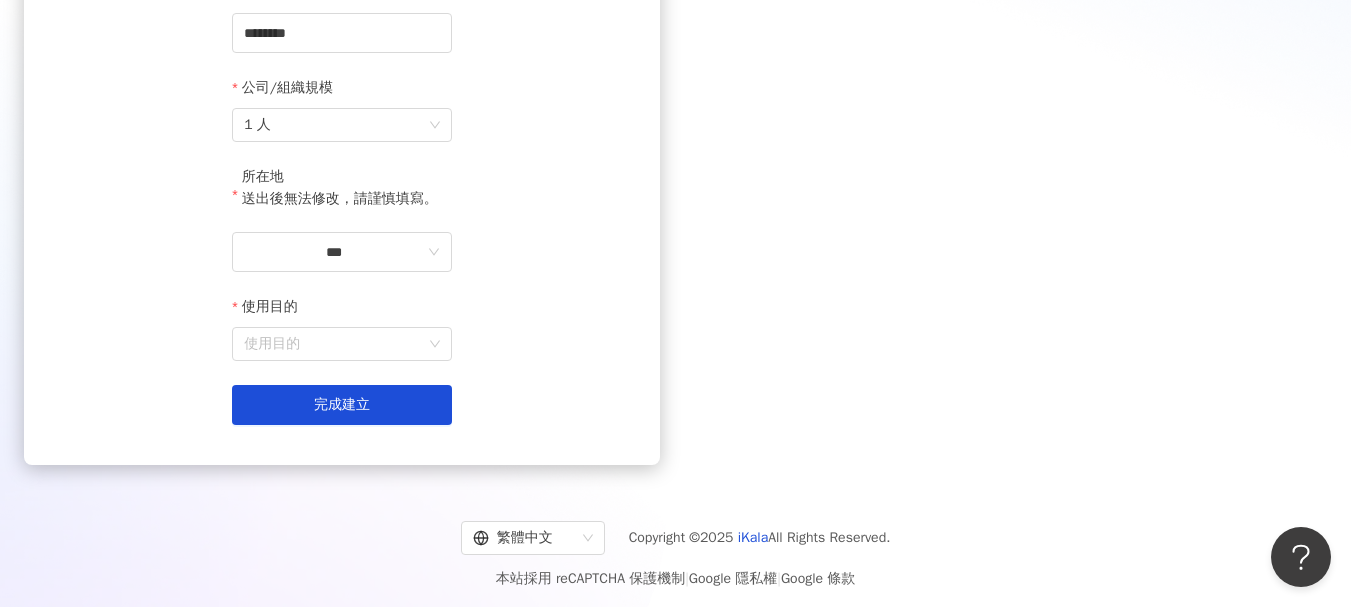 scroll, scrollTop: 300, scrollLeft: 0, axis: vertical 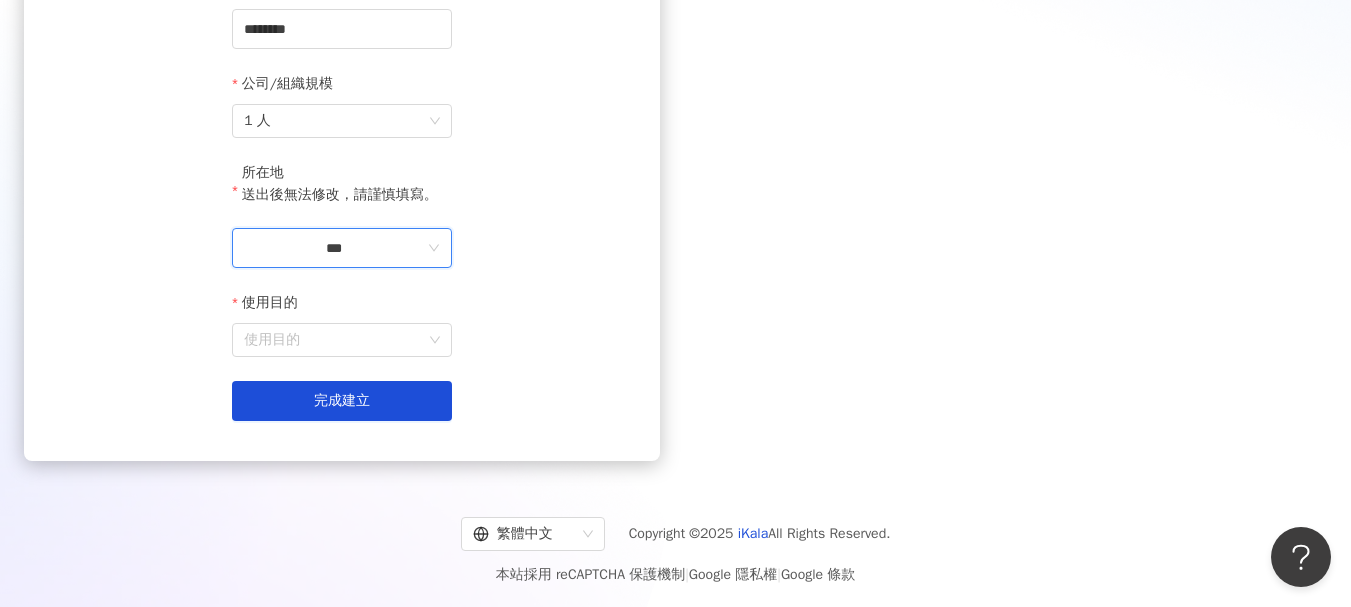 click on "***" at bounding box center (334, 248) 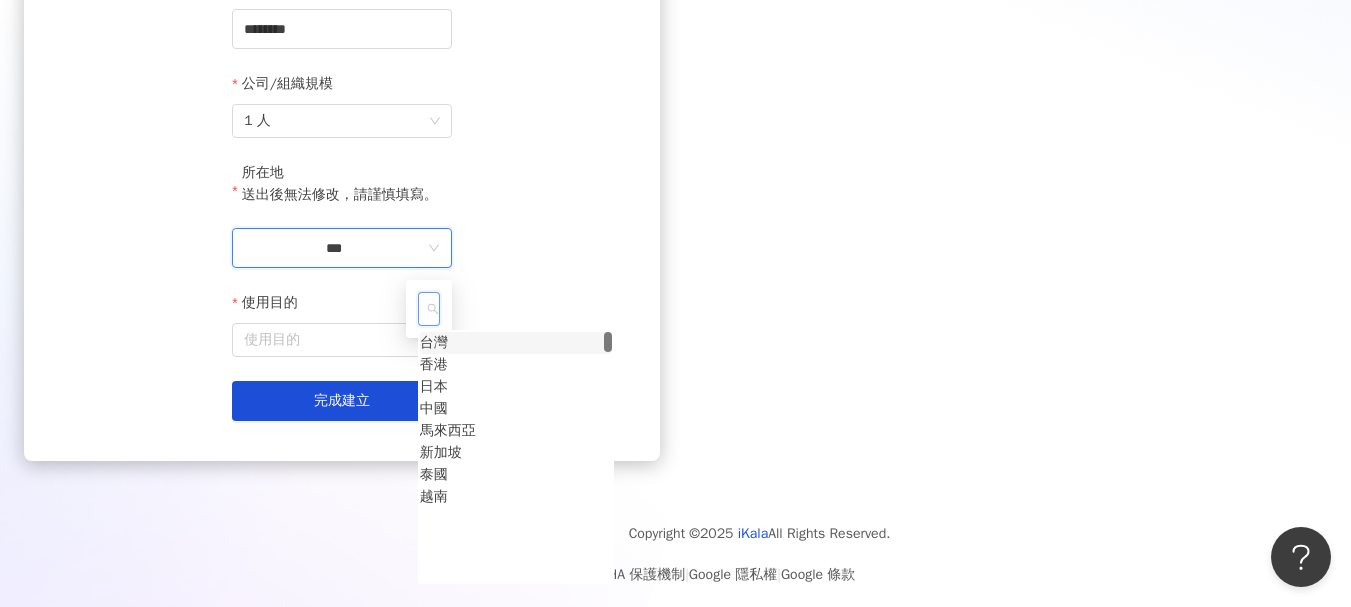 click on "台灣" at bounding box center [434, 343] 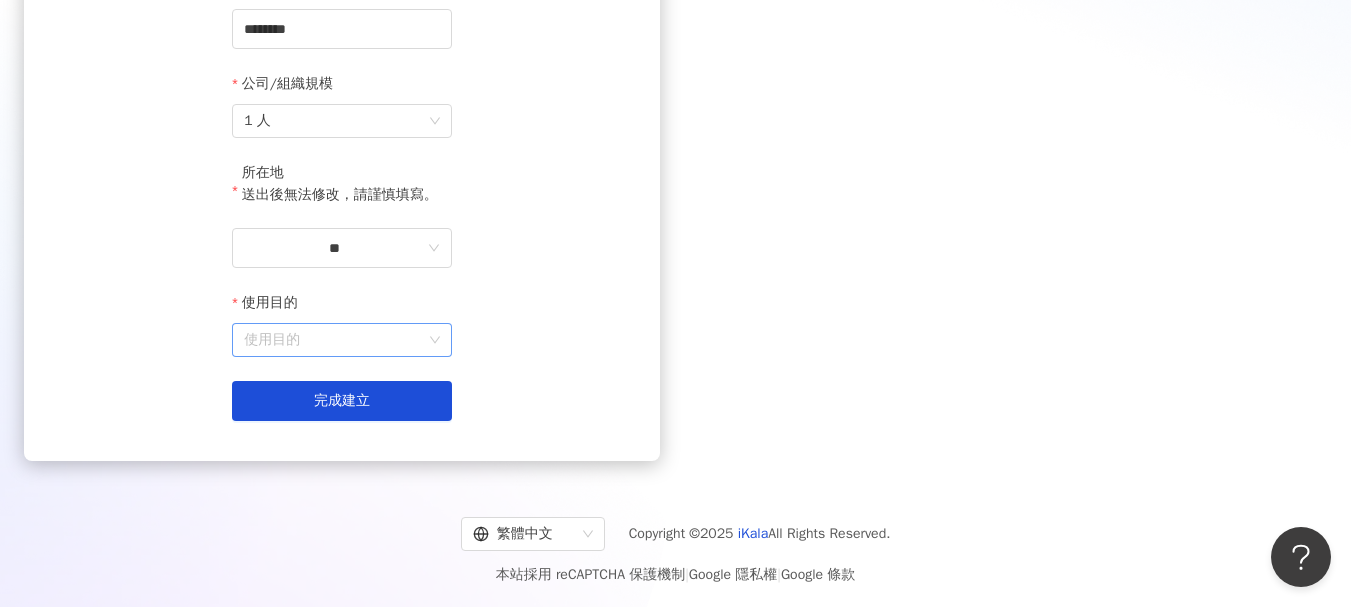click on "使用目的" at bounding box center [342, 340] 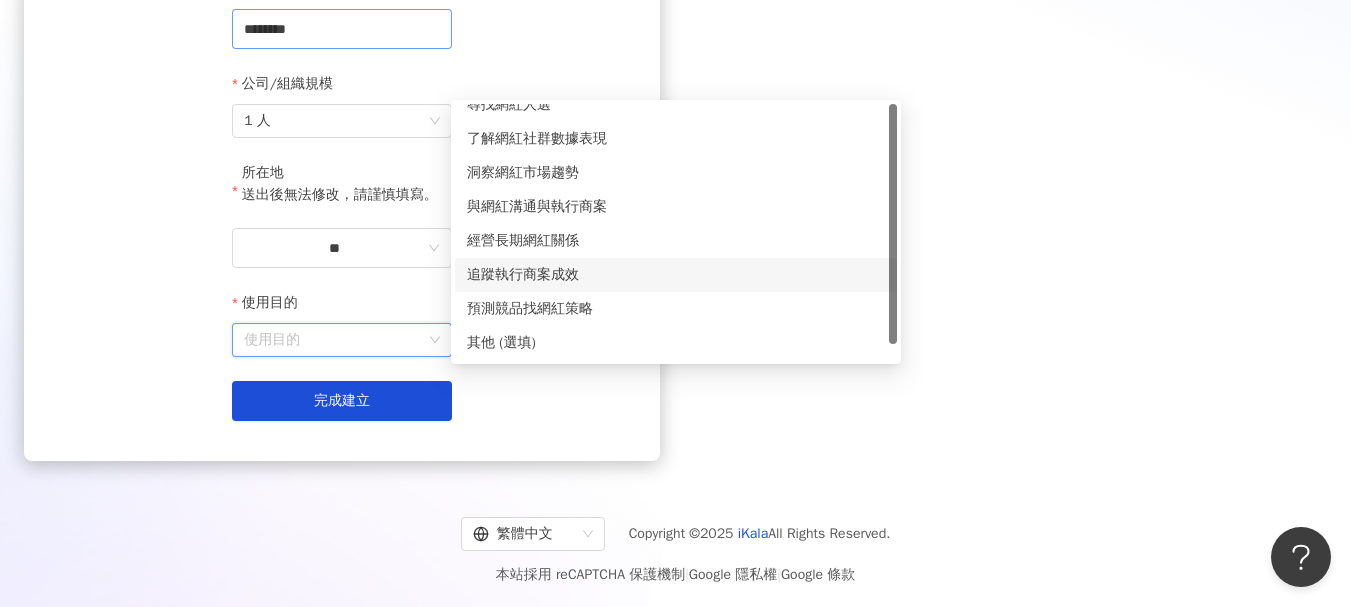 scroll, scrollTop: 0, scrollLeft: 0, axis: both 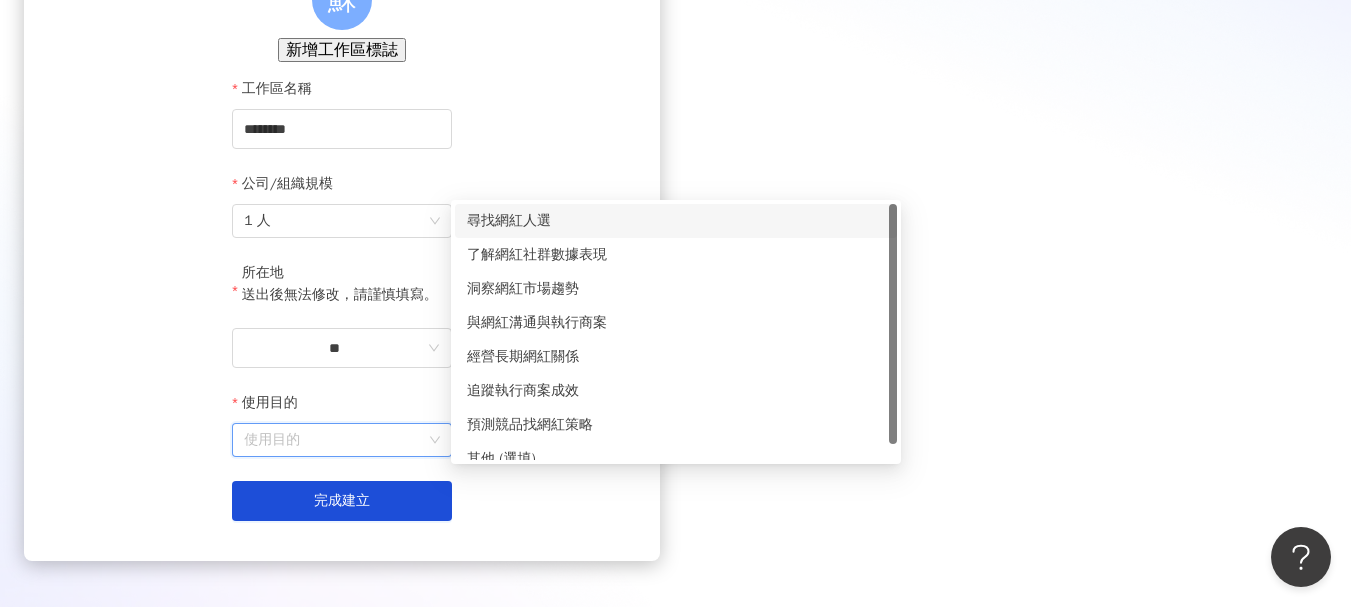 click on "尋找網紅人選" at bounding box center (676, 221) 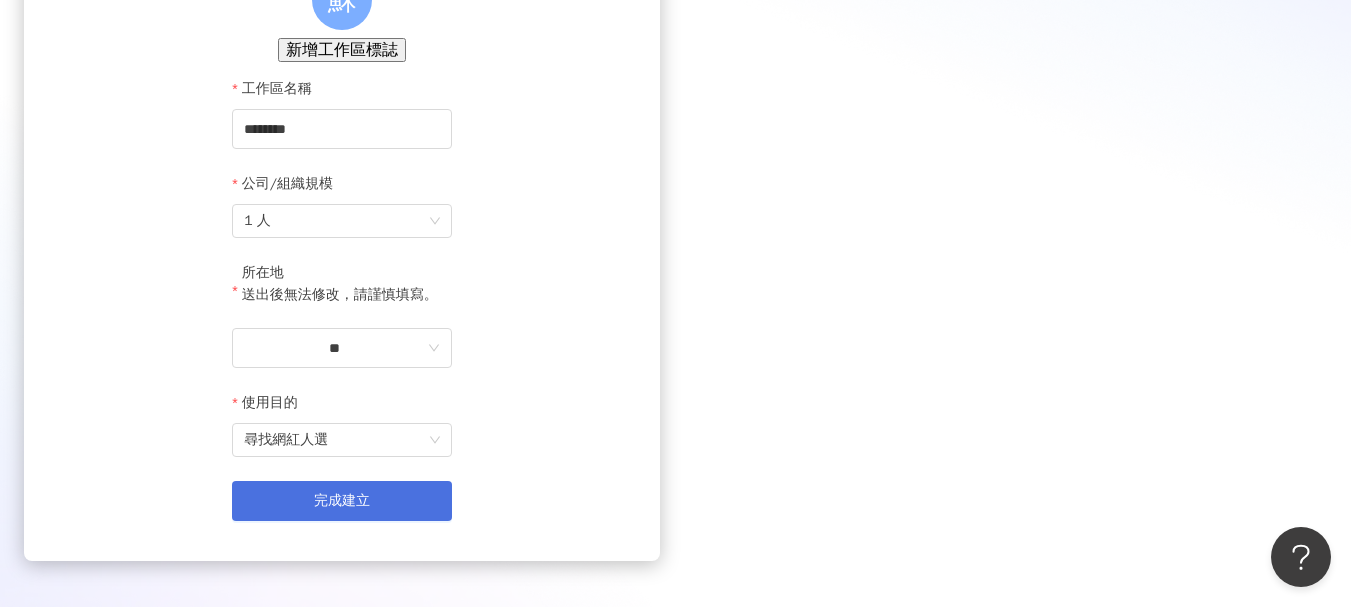 click on "完成建立" at bounding box center (342, 501) 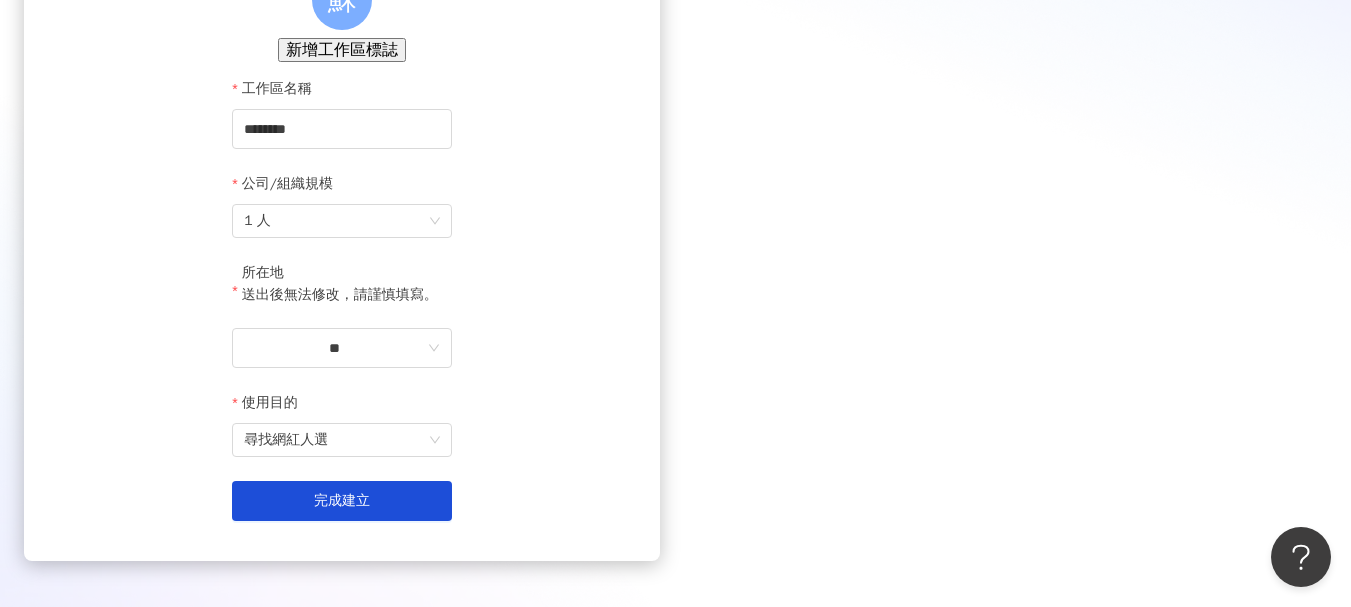 scroll, scrollTop: 92, scrollLeft: 0, axis: vertical 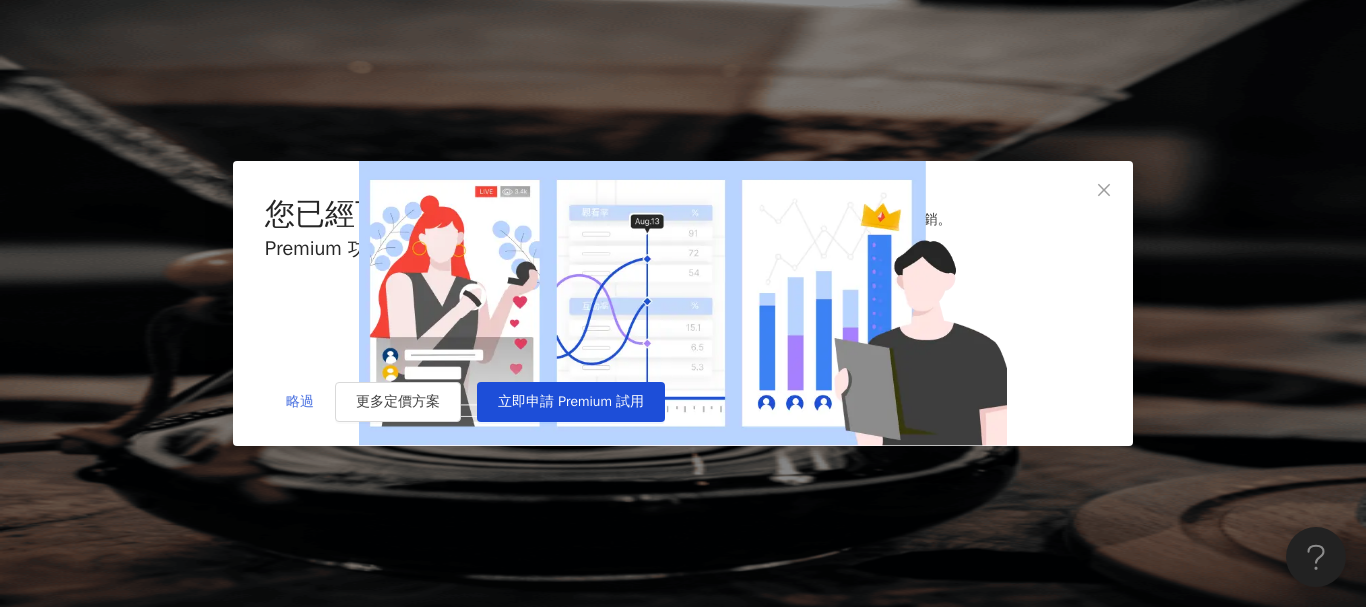 click on "略過" at bounding box center (300, 402) 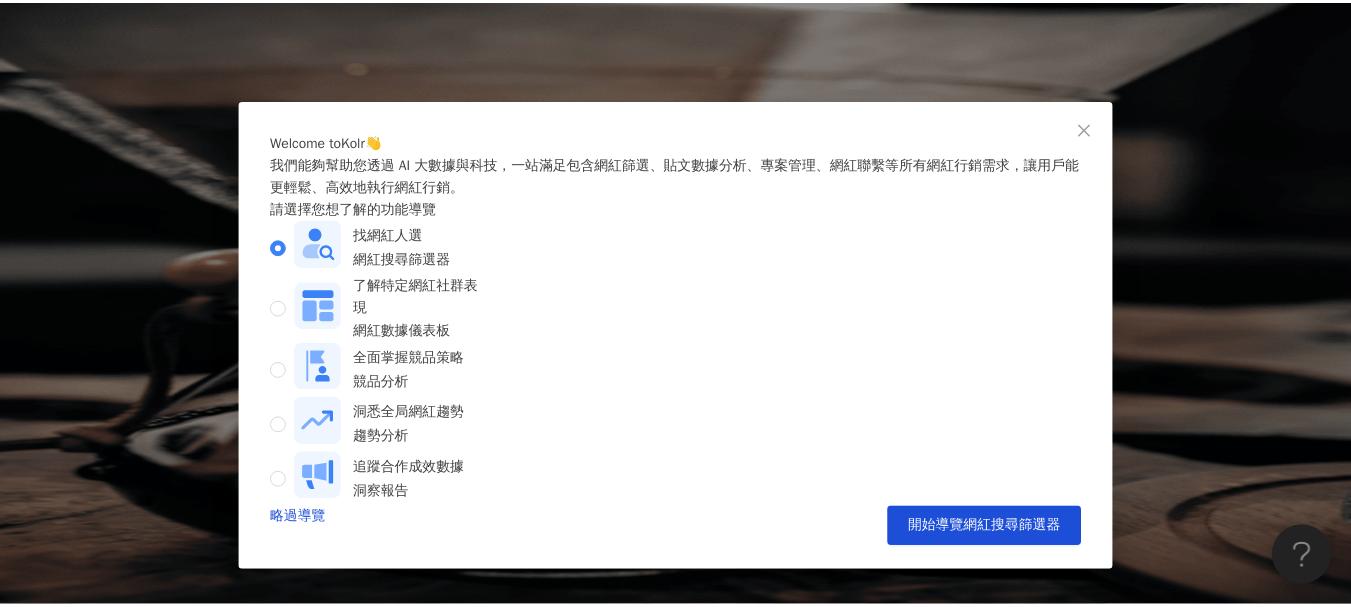 scroll, scrollTop: 47, scrollLeft: 0, axis: vertical 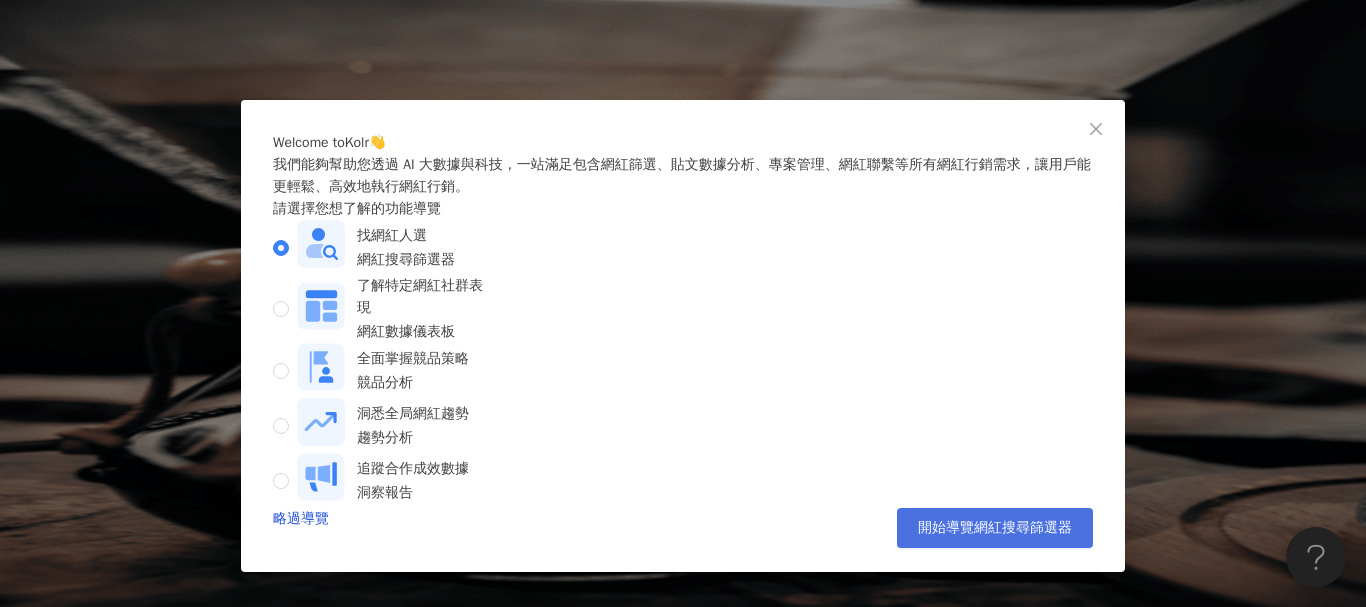 click on "開始導覽網紅搜尋篩選器" at bounding box center [995, 528] 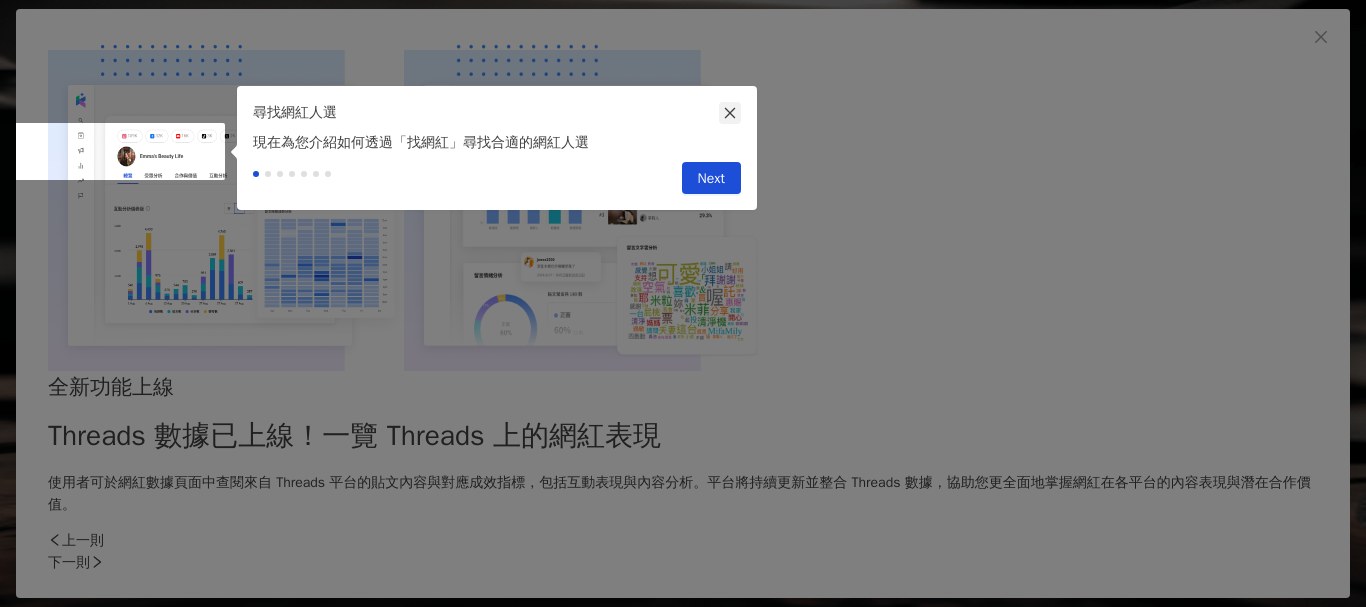 click 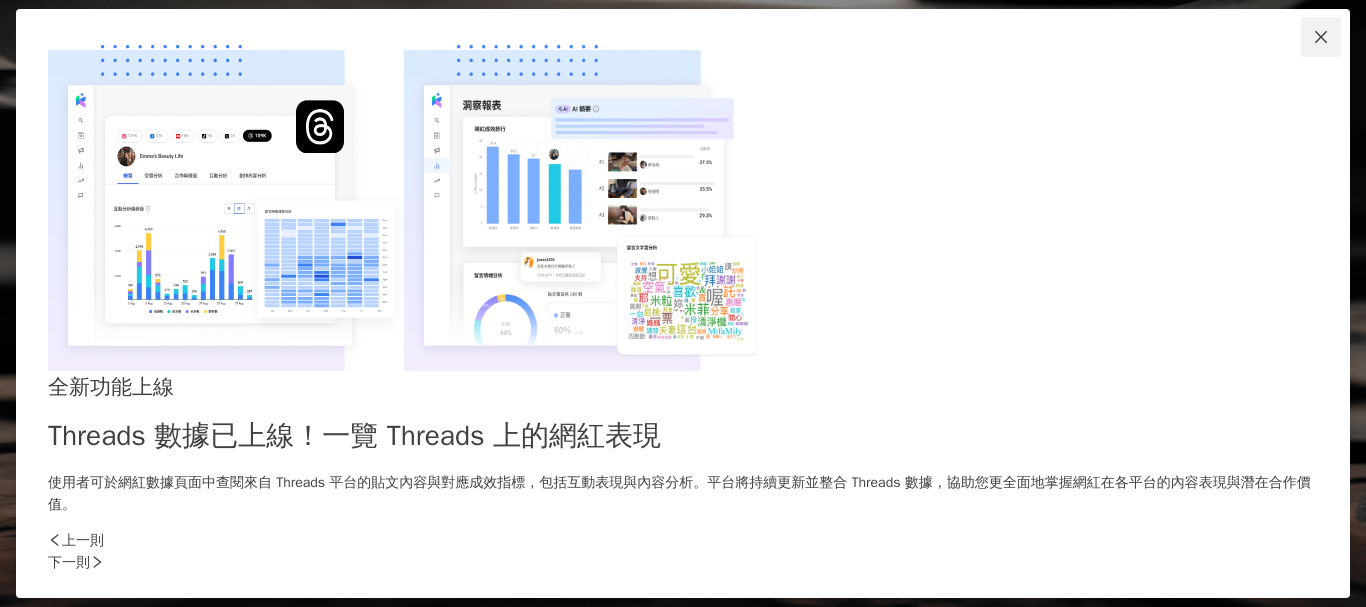 click 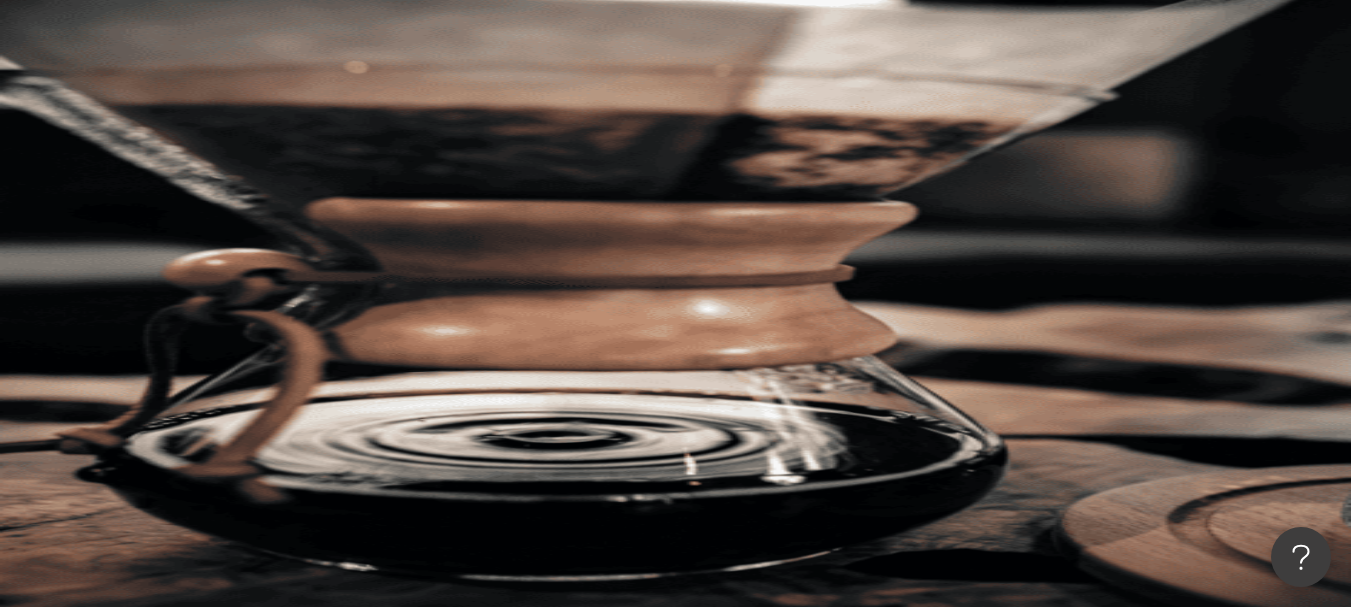 click on "AI 找網紅" at bounding box center [134, 3469] 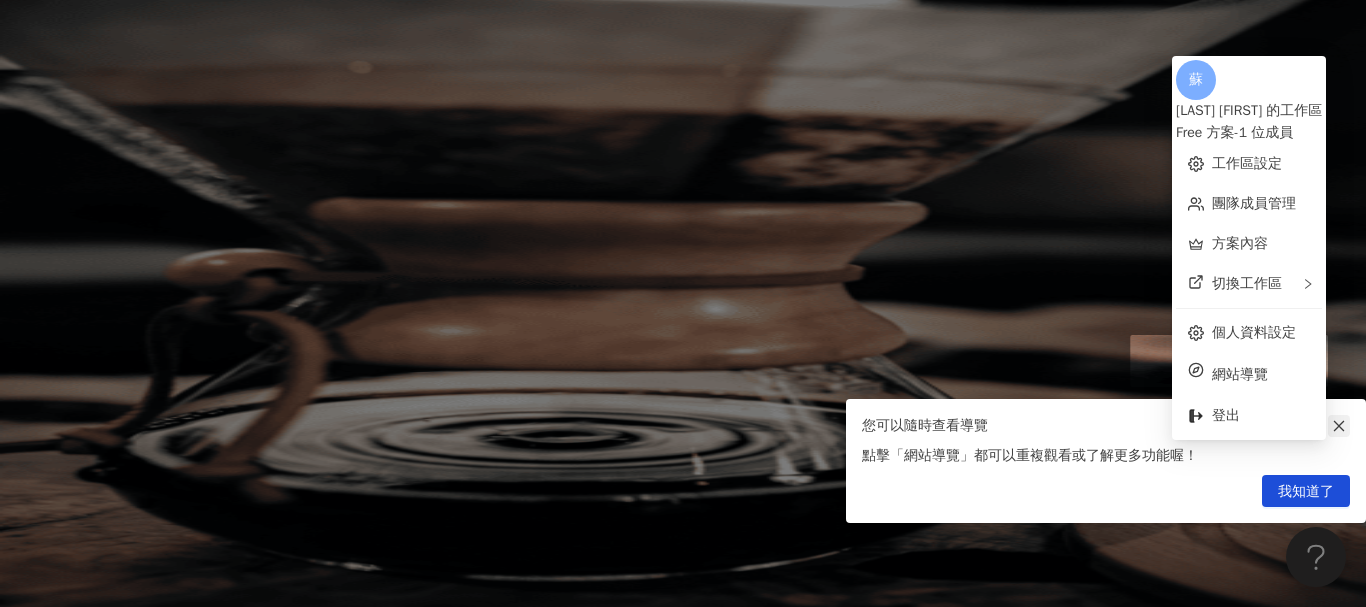 click 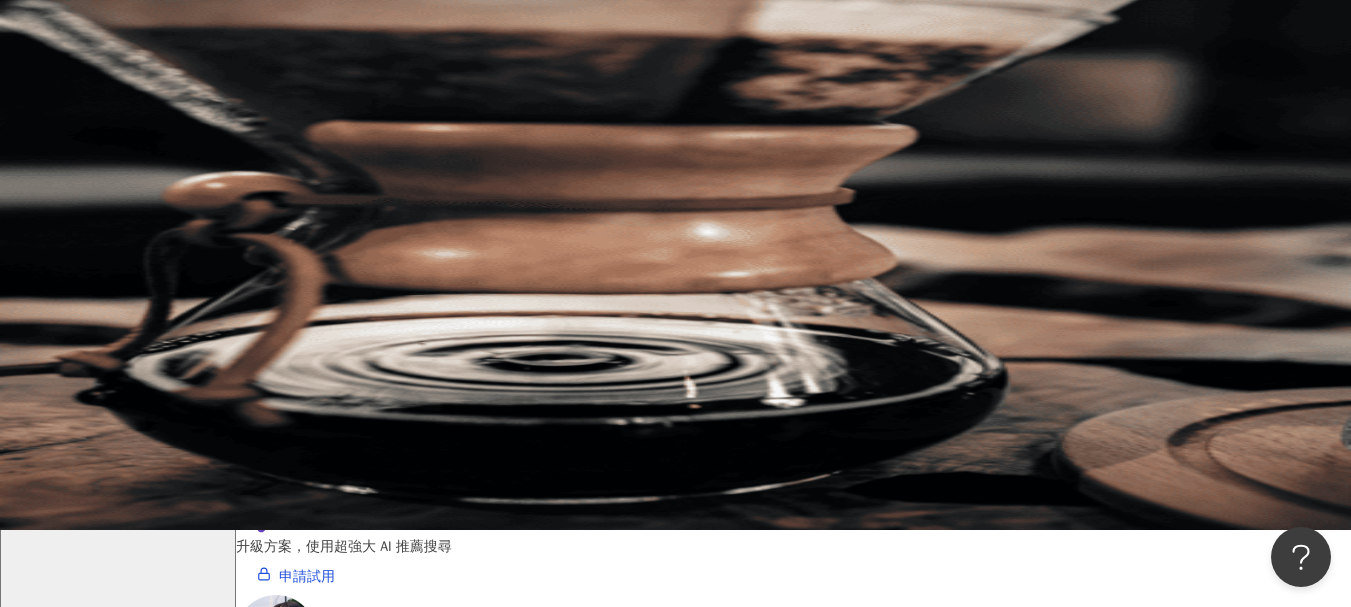scroll, scrollTop: 200, scrollLeft: 0, axis: vertical 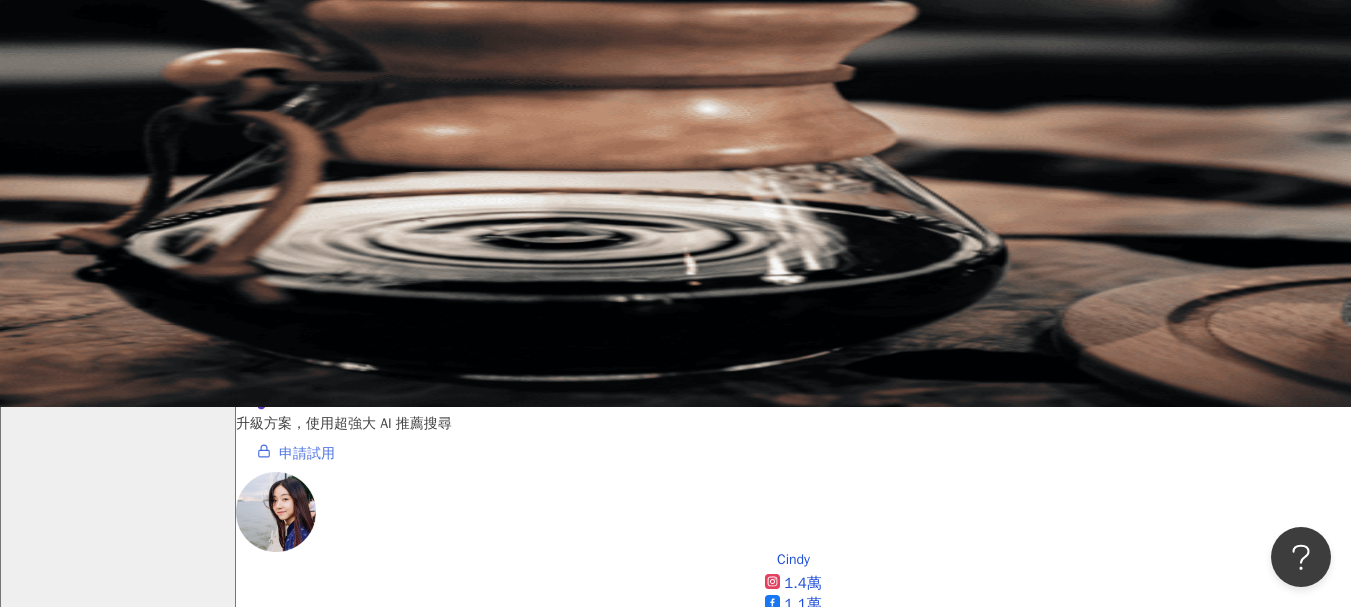 click on "申請試用" at bounding box center (307, 454) 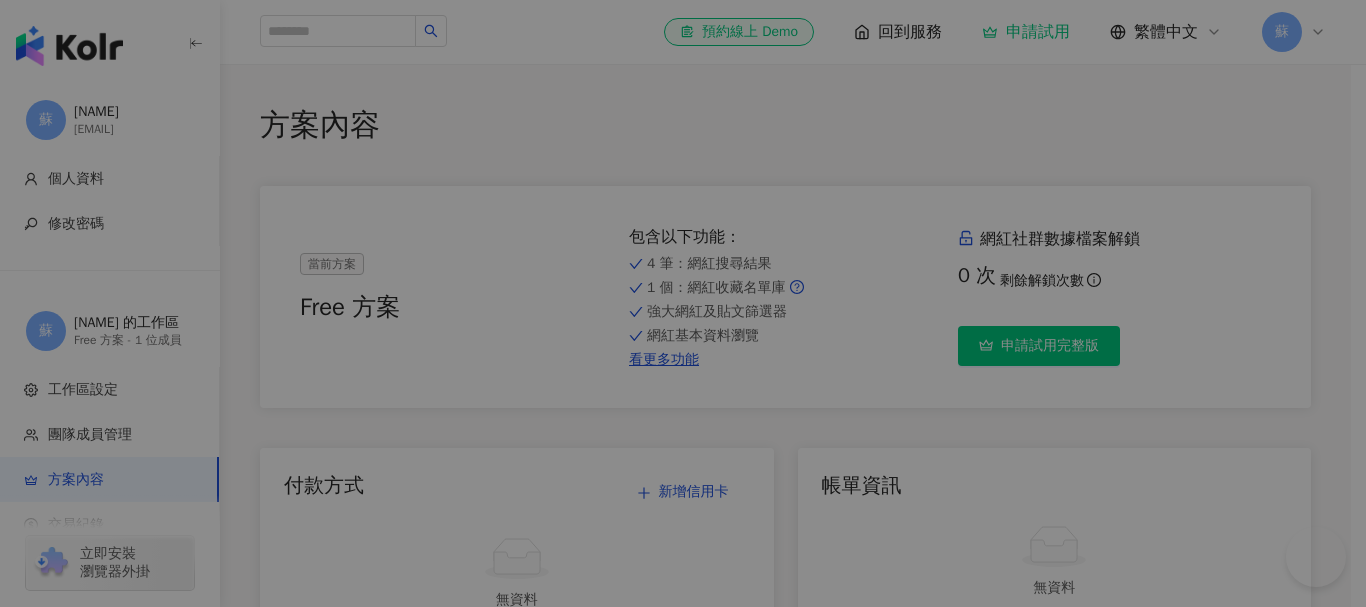 scroll, scrollTop: 0, scrollLeft: 0, axis: both 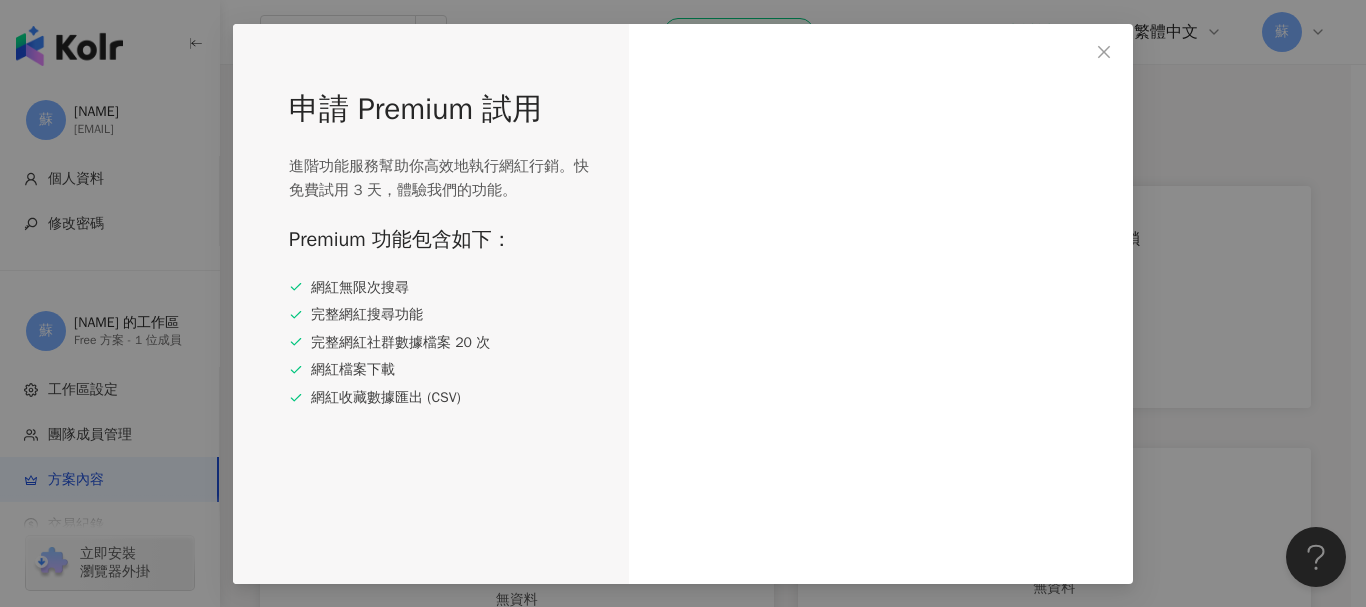 click on "網紅無限次搜尋" at bounding box center [441, 288] 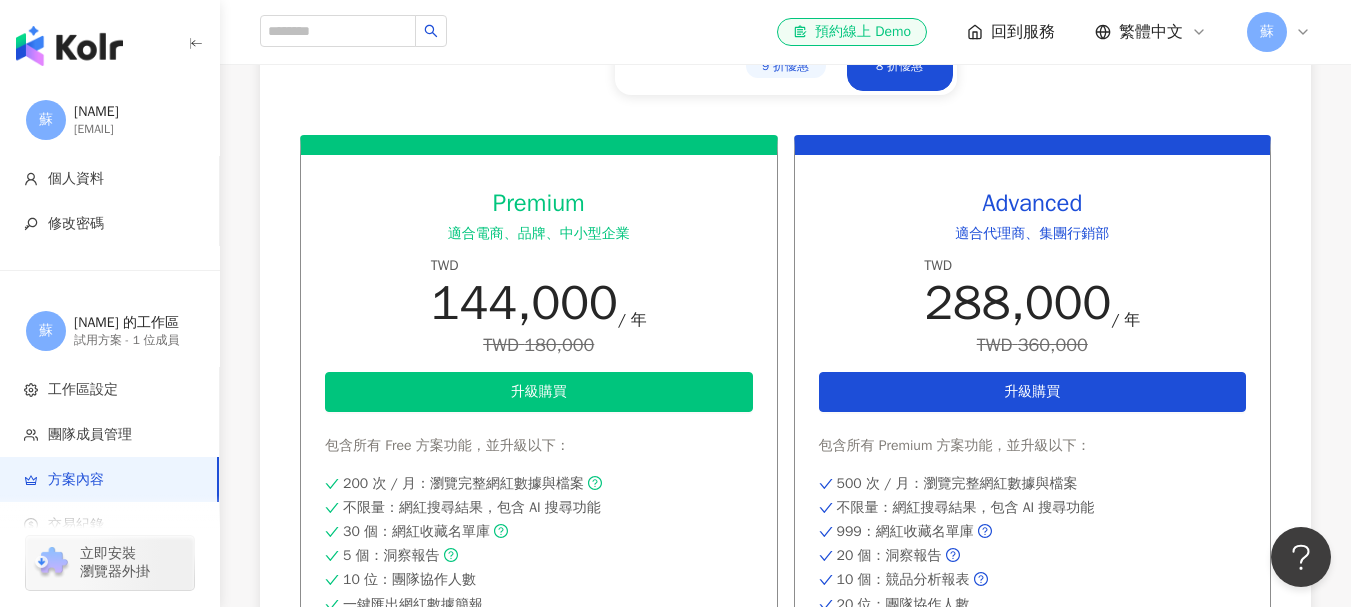 scroll, scrollTop: 1000, scrollLeft: 0, axis: vertical 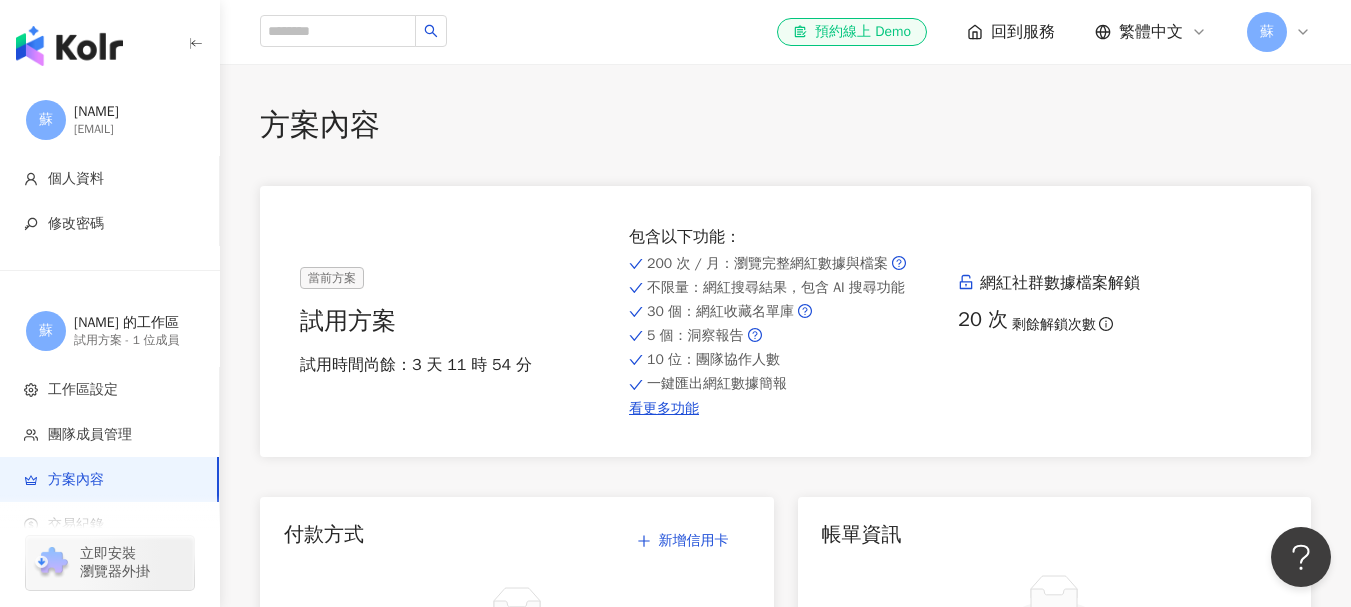 click on "回到服務" at bounding box center [1023, 32] 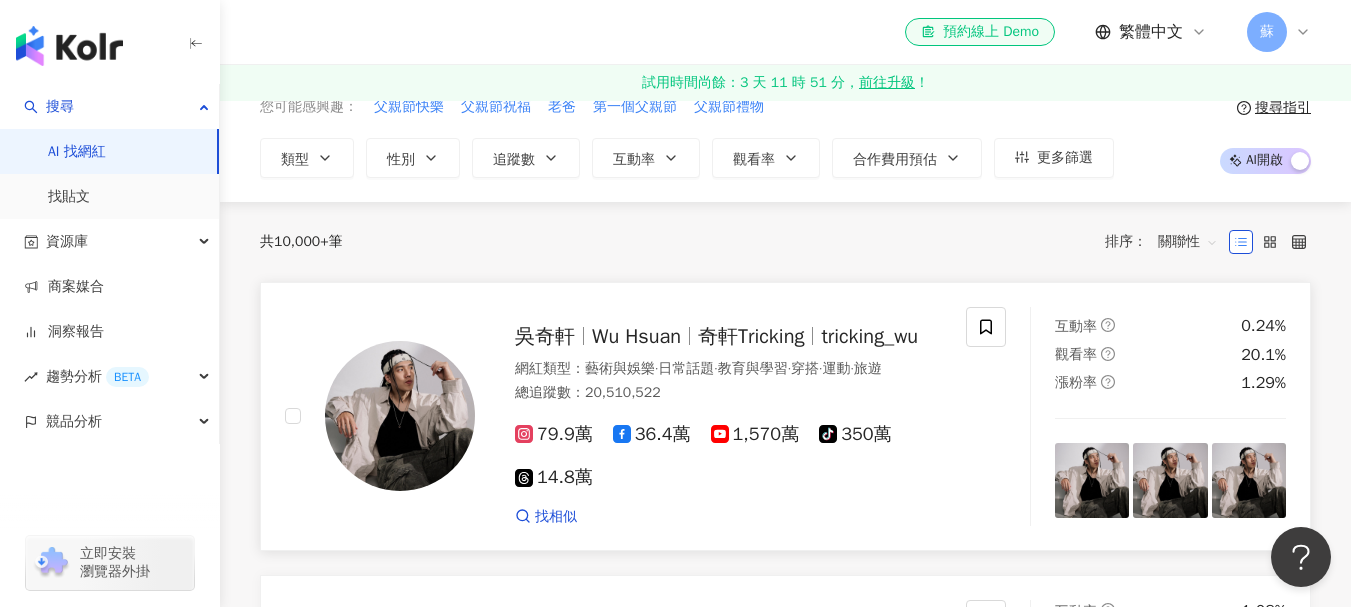 scroll, scrollTop: 0, scrollLeft: 0, axis: both 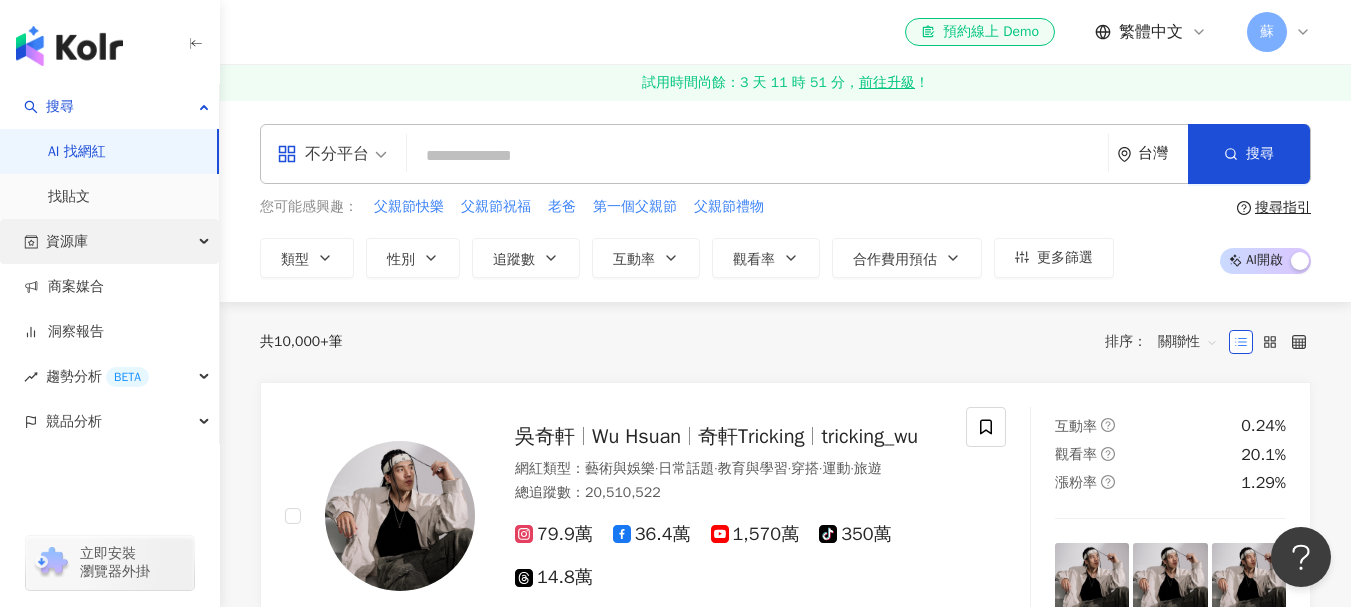 click on "資源庫" at bounding box center (109, 241) 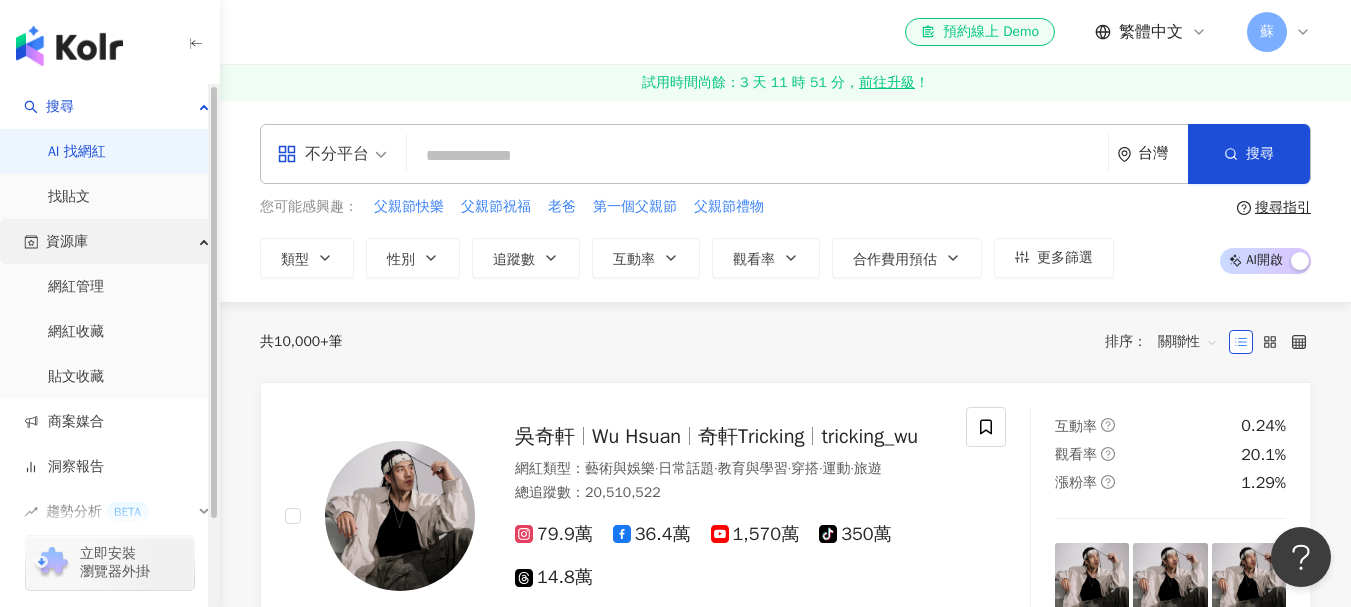click on "資源庫" at bounding box center (109, 241) 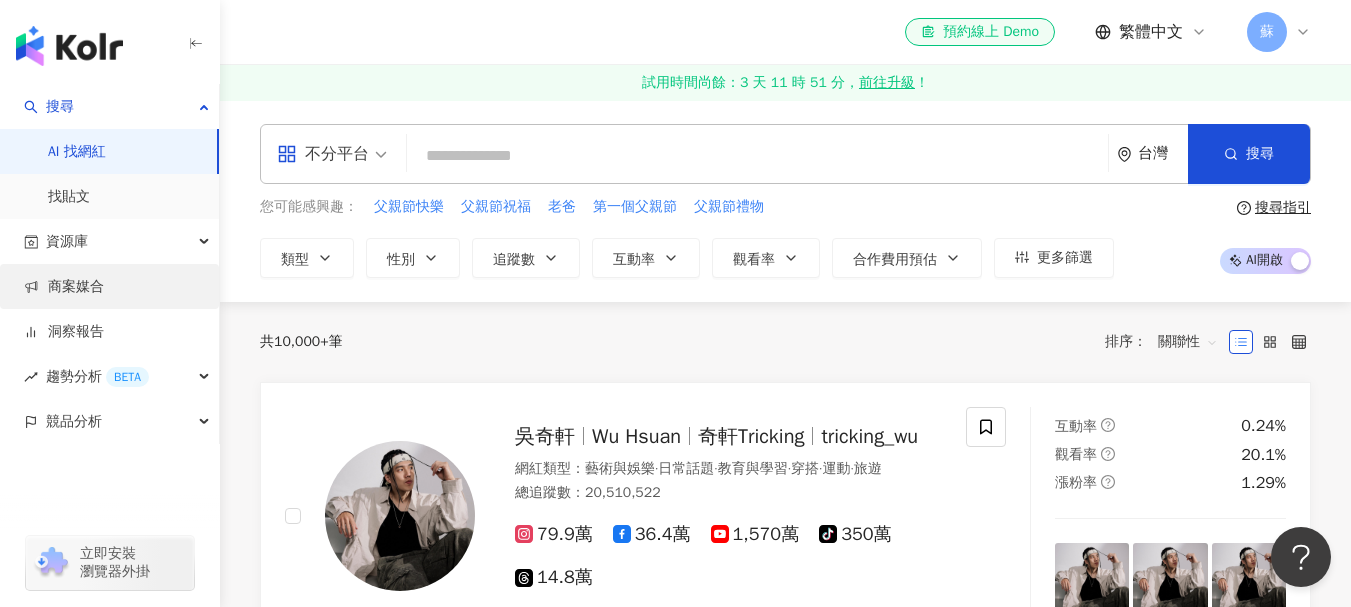 click on "商案媒合" at bounding box center [64, 287] 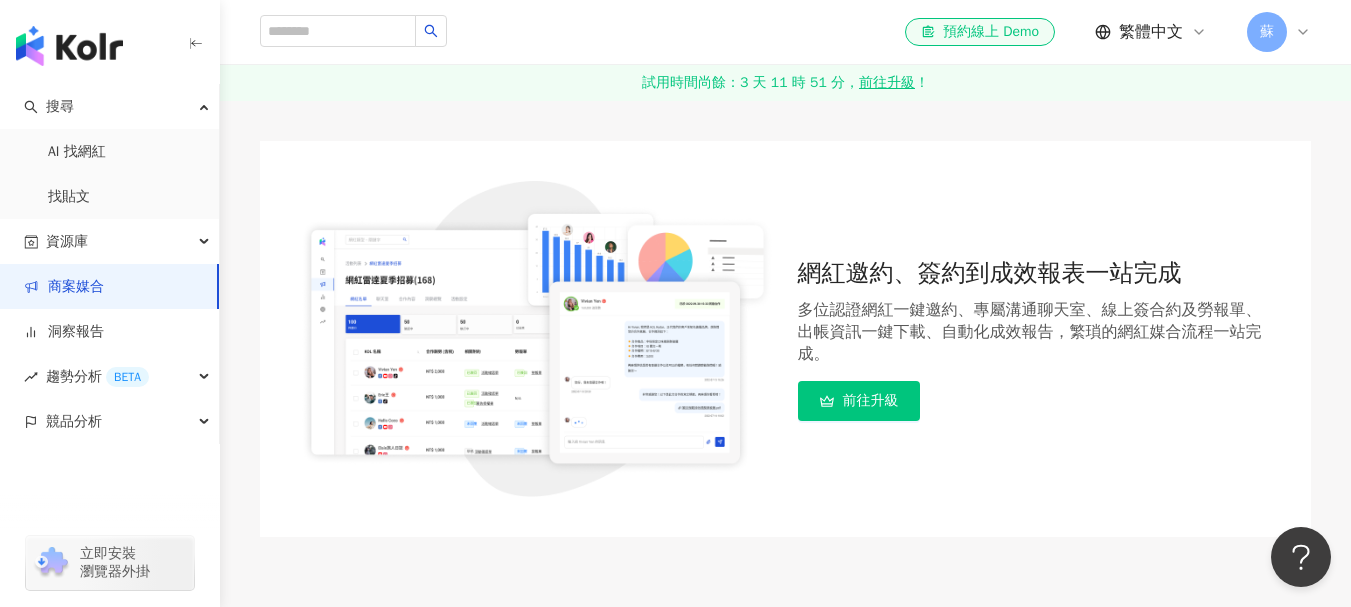 scroll, scrollTop: 0, scrollLeft: 0, axis: both 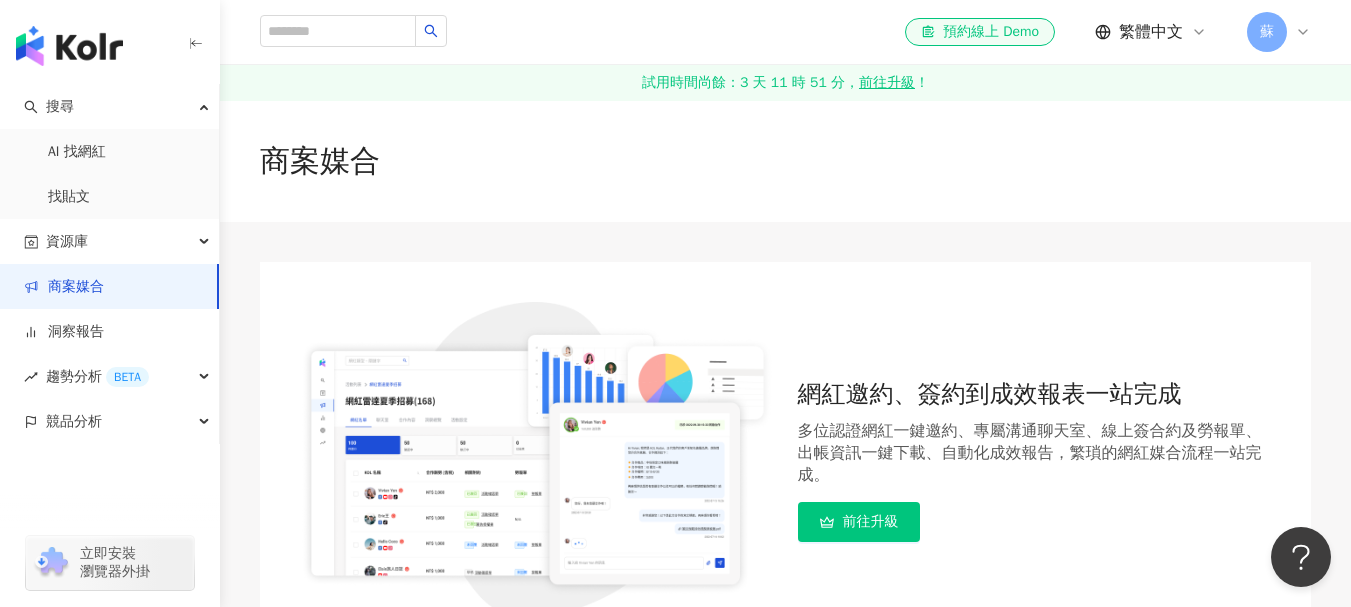 click on "前往升級" at bounding box center (871, 522) 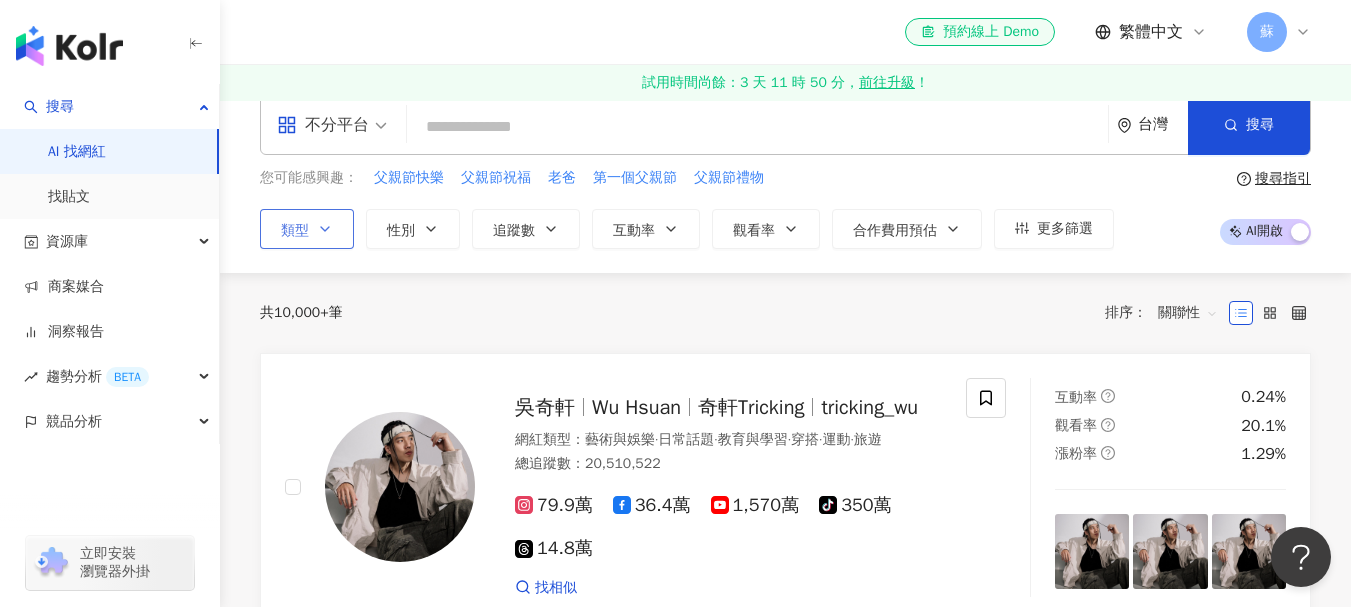 scroll, scrollTop: 0, scrollLeft: 0, axis: both 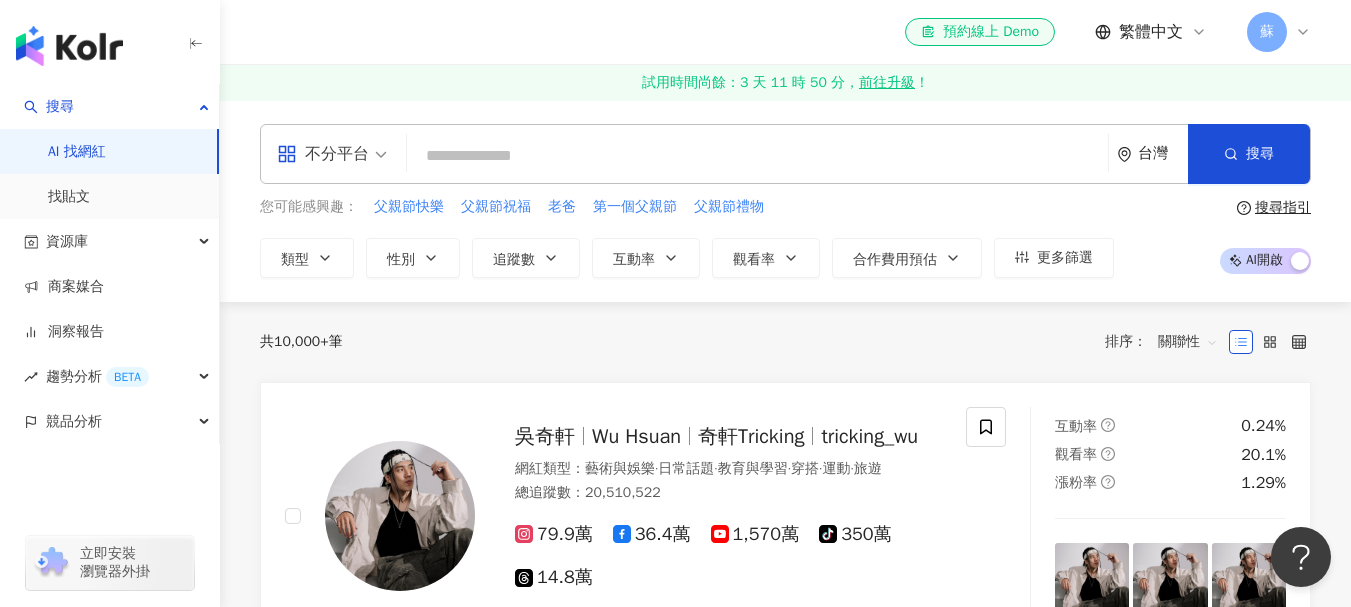 click on "不分平台" at bounding box center (332, 154) 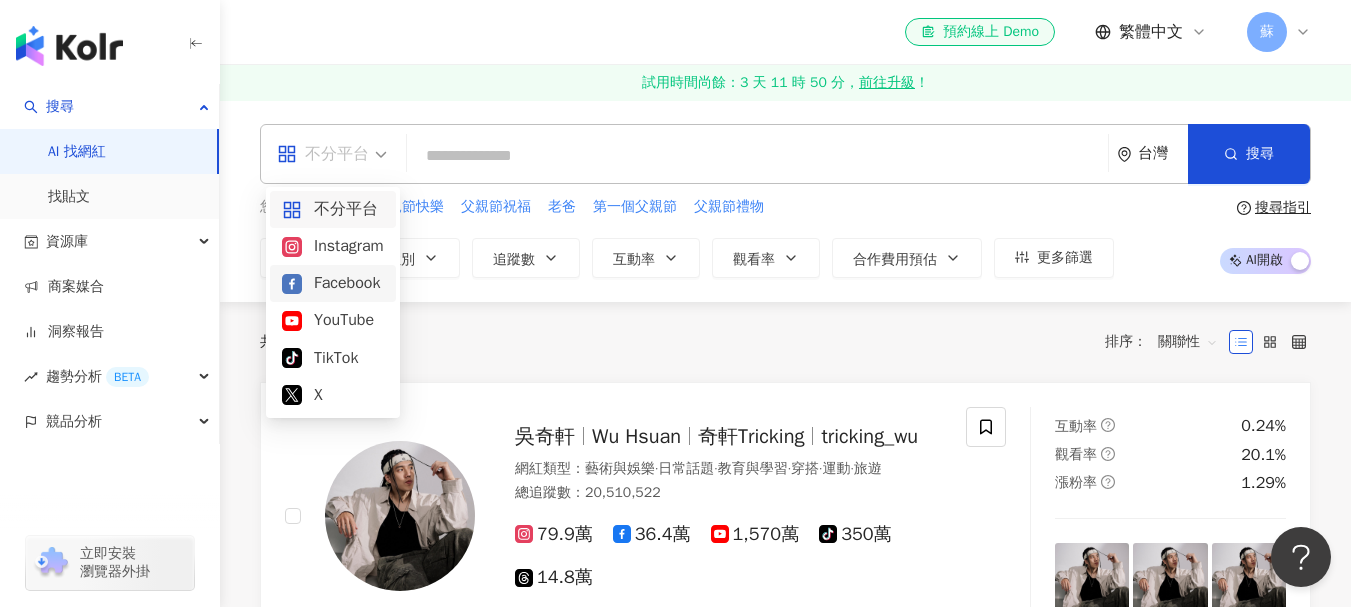 click on "Facebook" at bounding box center [333, 283] 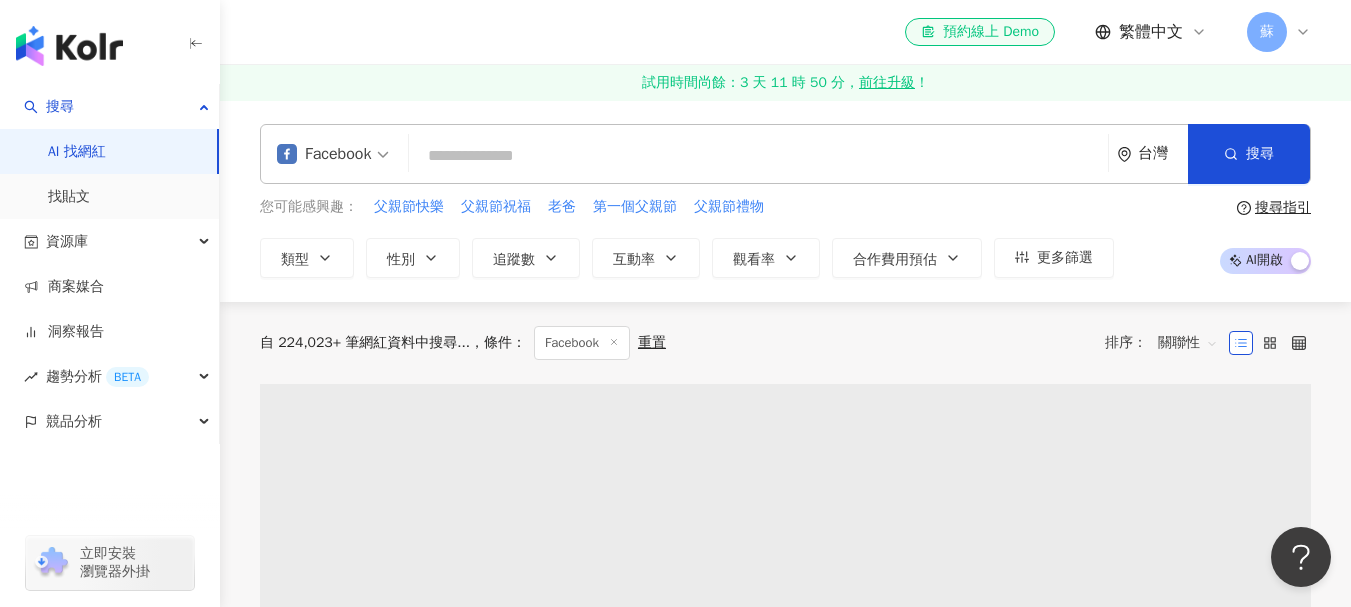 click at bounding box center (758, 156) 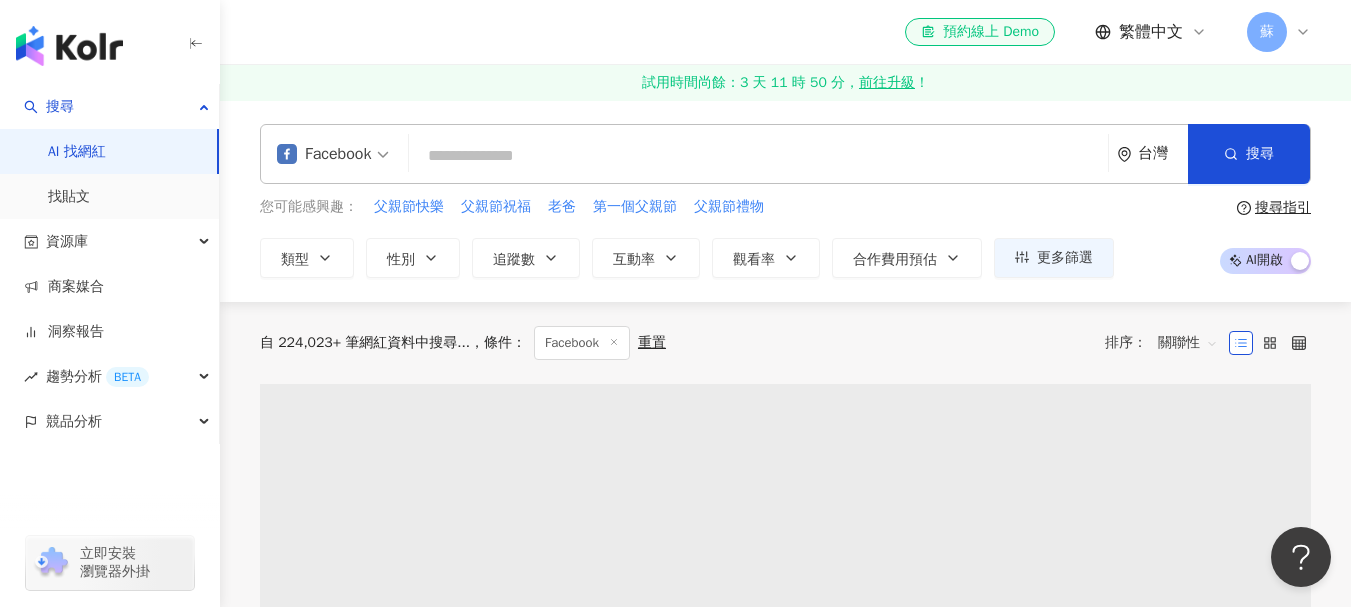 type on "*" 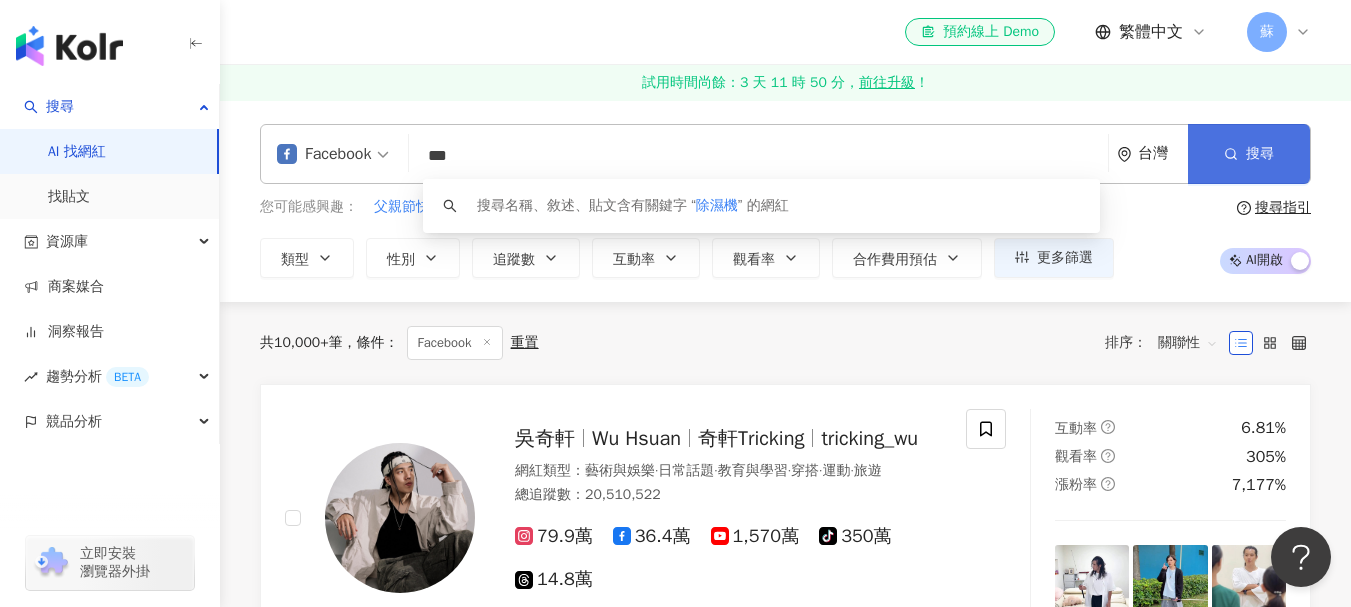 type on "***" 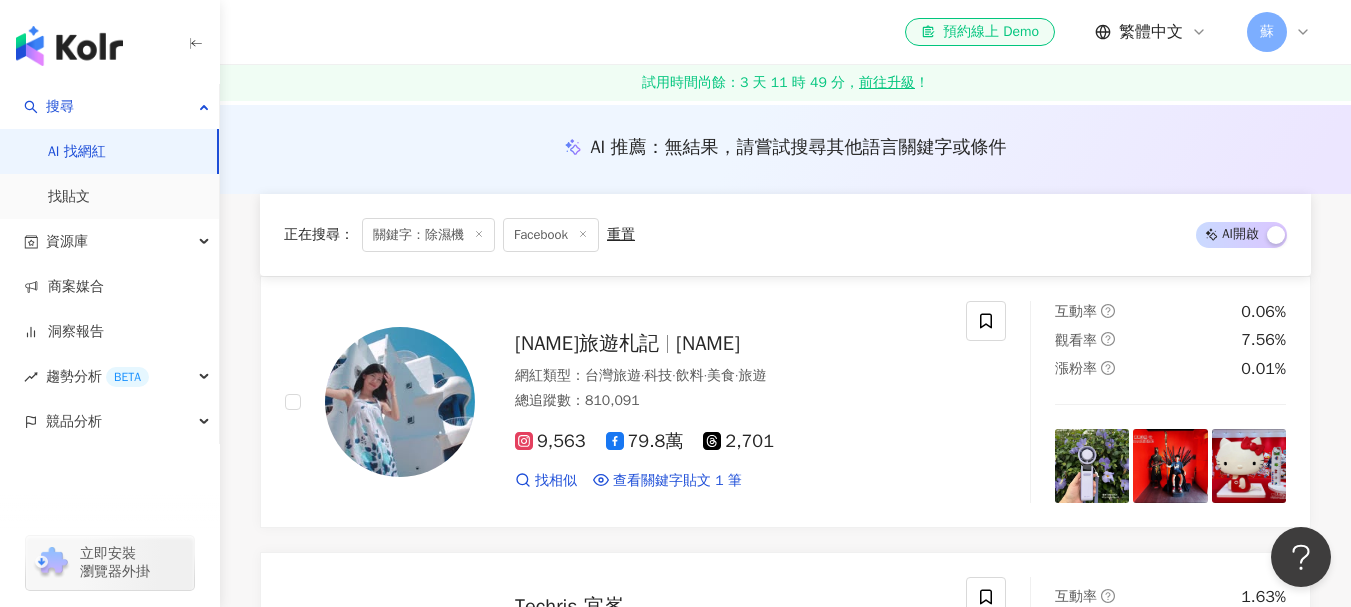 scroll, scrollTop: 300, scrollLeft: 0, axis: vertical 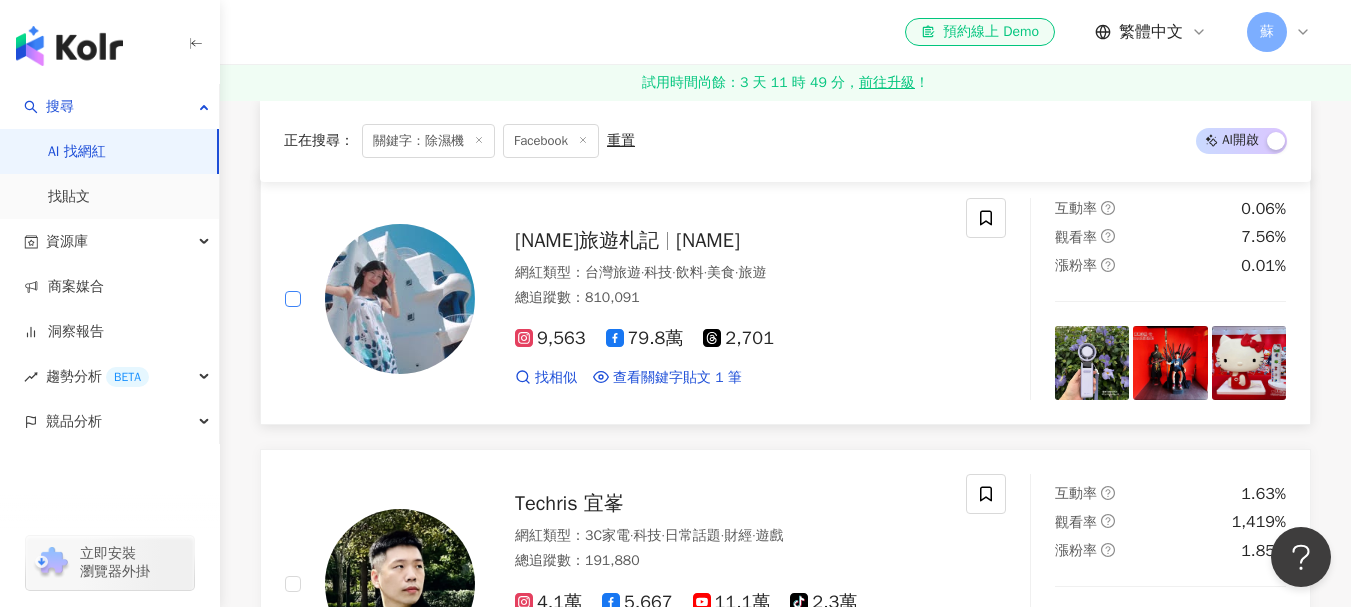 click at bounding box center [293, 299] 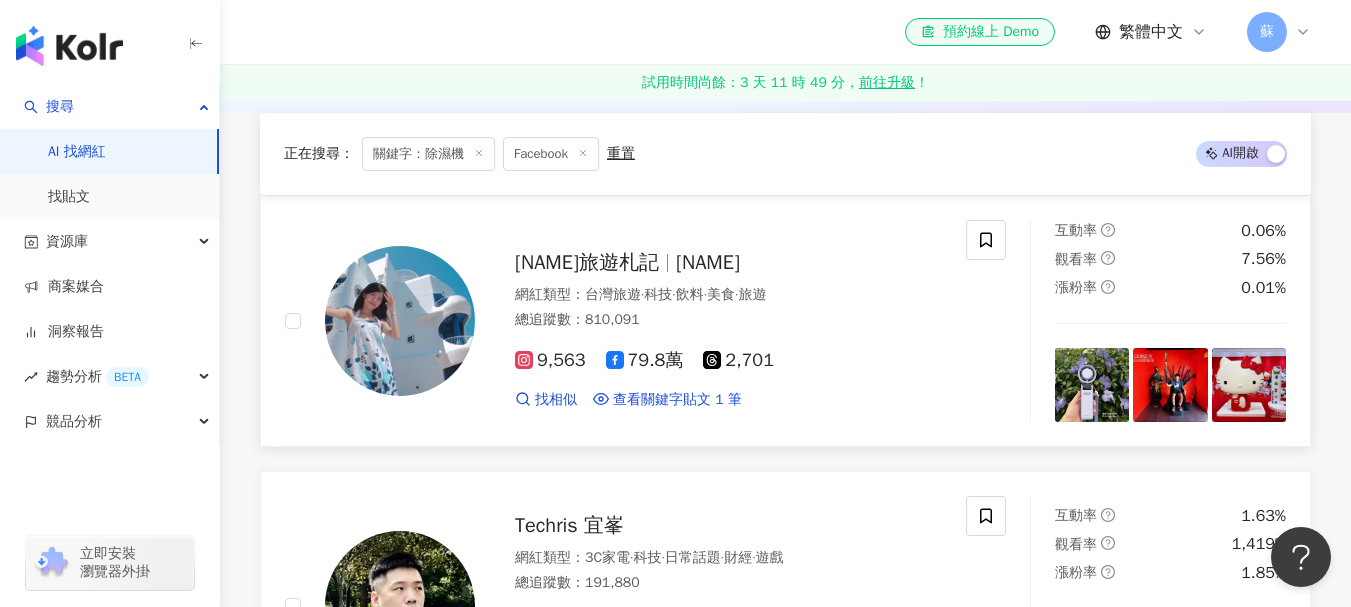 scroll, scrollTop: 306, scrollLeft: 0, axis: vertical 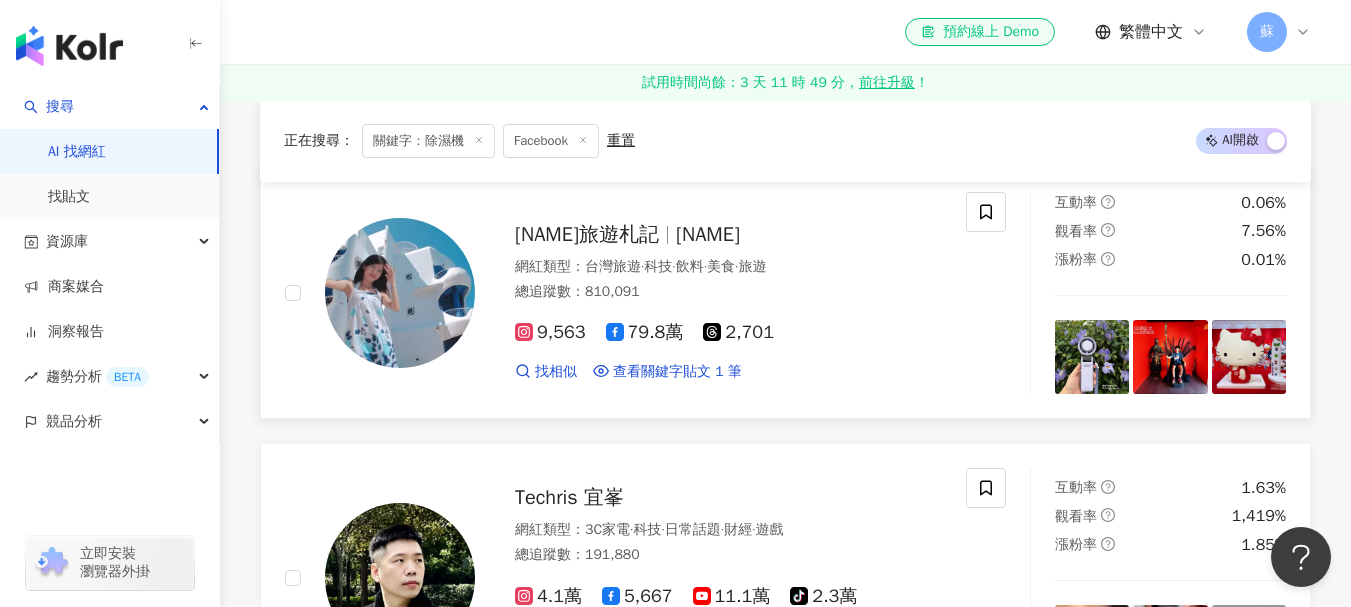click on "青青小熊旅遊札記 青青 網紅類型 ： 台灣旅遊  ·  科技  ·  飲料  ·  美食  ·  旅遊 總追蹤數 ： 810,091 9,563 79.8萬 2,701 找相似 查看關鍵字貼文 1 筆" at bounding box center (645, 293) 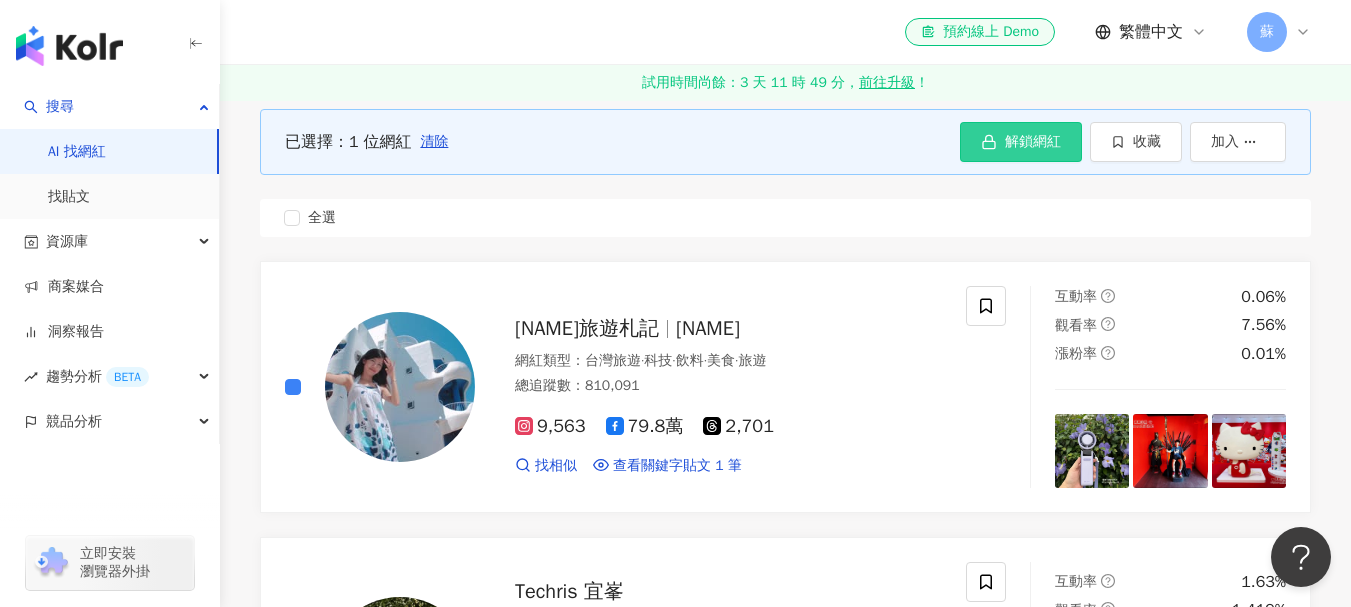 click on "解鎖網紅" at bounding box center (1021, 142) 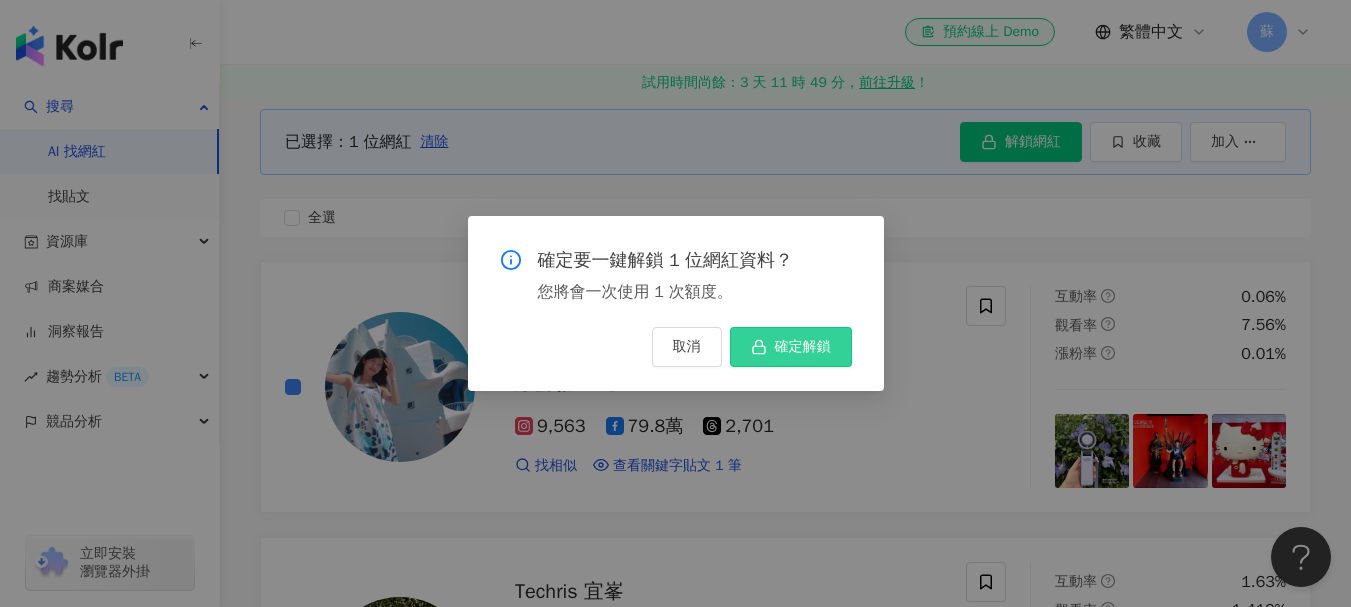 click on "確定解鎖" at bounding box center (803, 347) 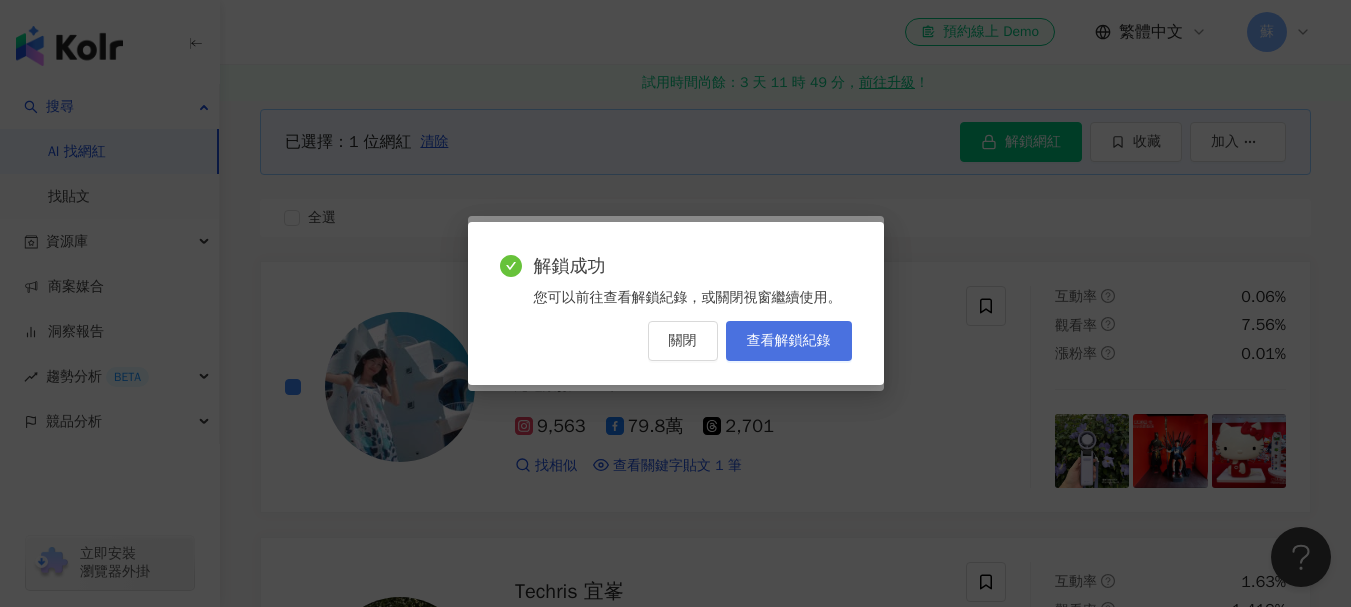 click on "查看解鎖紀錄" at bounding box center (789, 341) 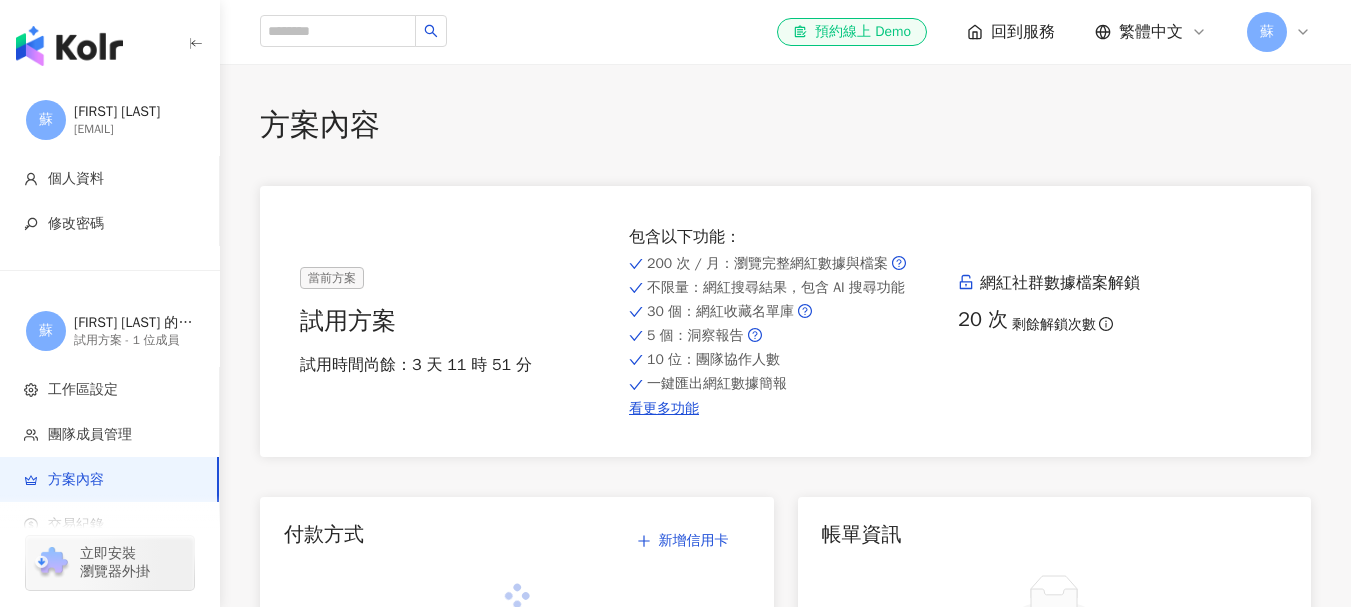 scroll, scrollTop: 0, scrollLeft: 0, axis: both 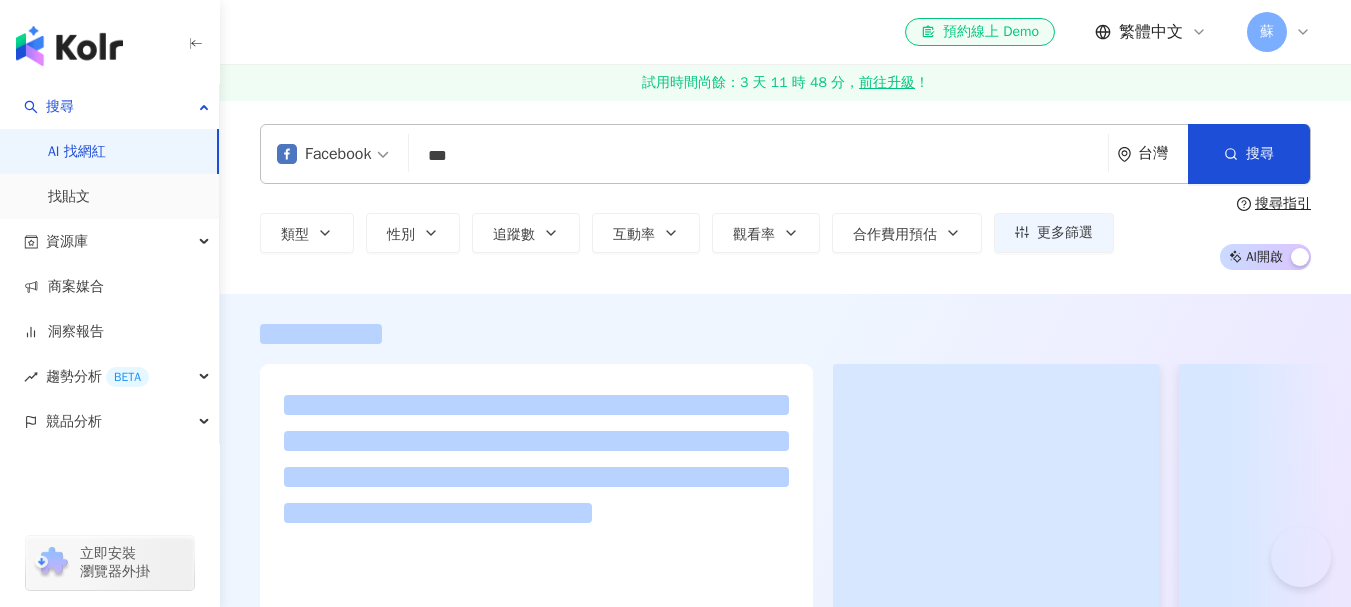 click 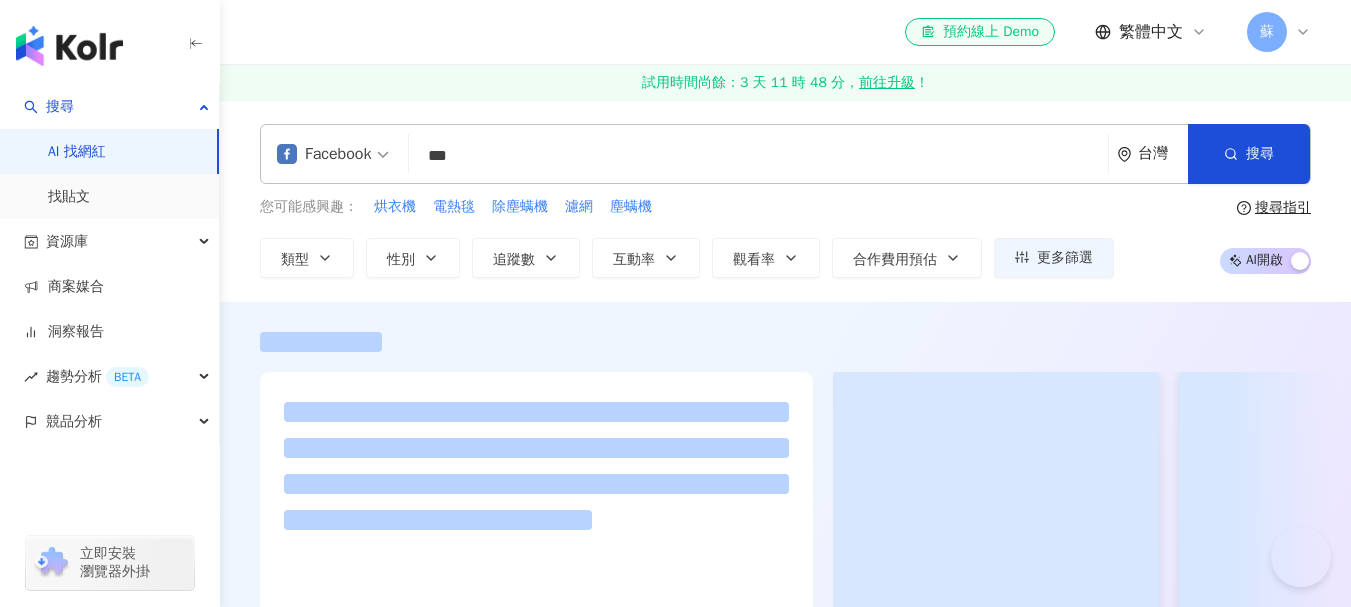 scroll, scrollTop: 0, scrollLeft: 0, axis: both 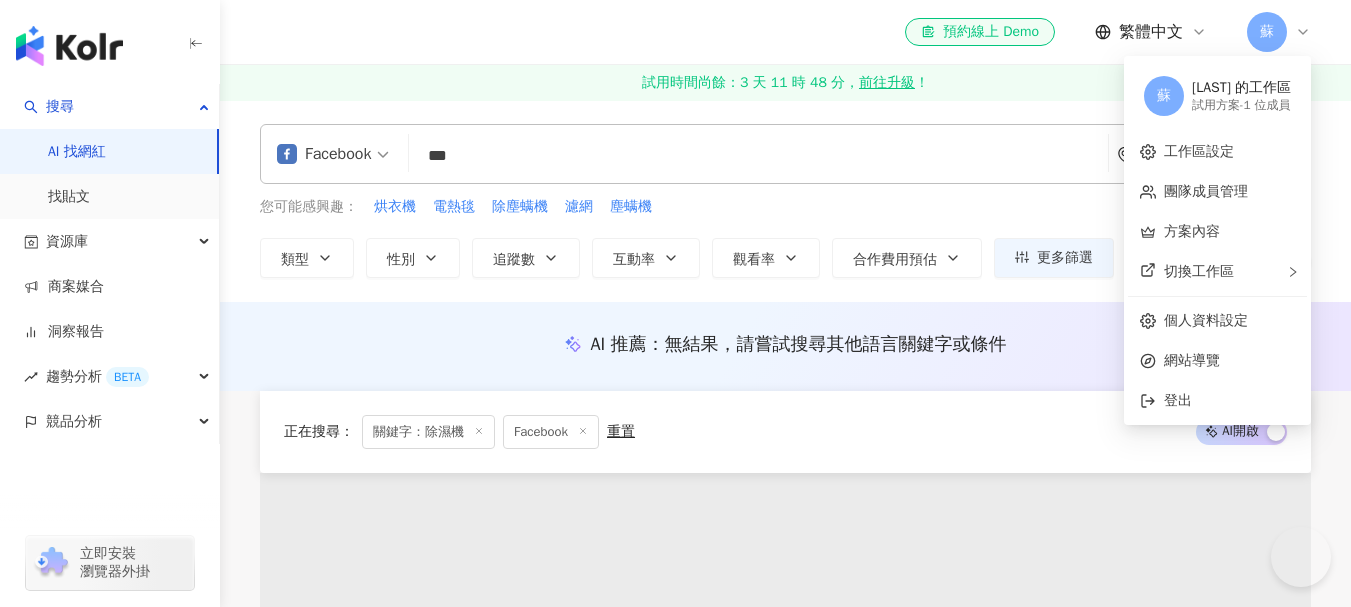 click 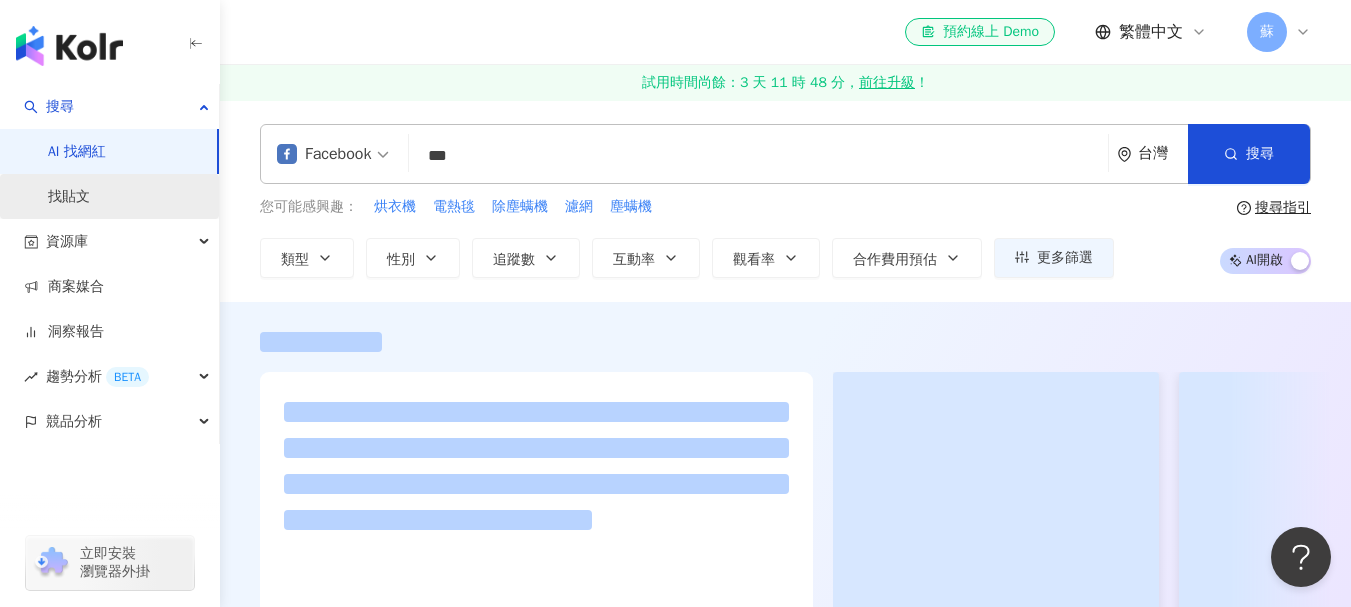 scroll, scrollTop: 0, scrollLeft: 0, axis: both 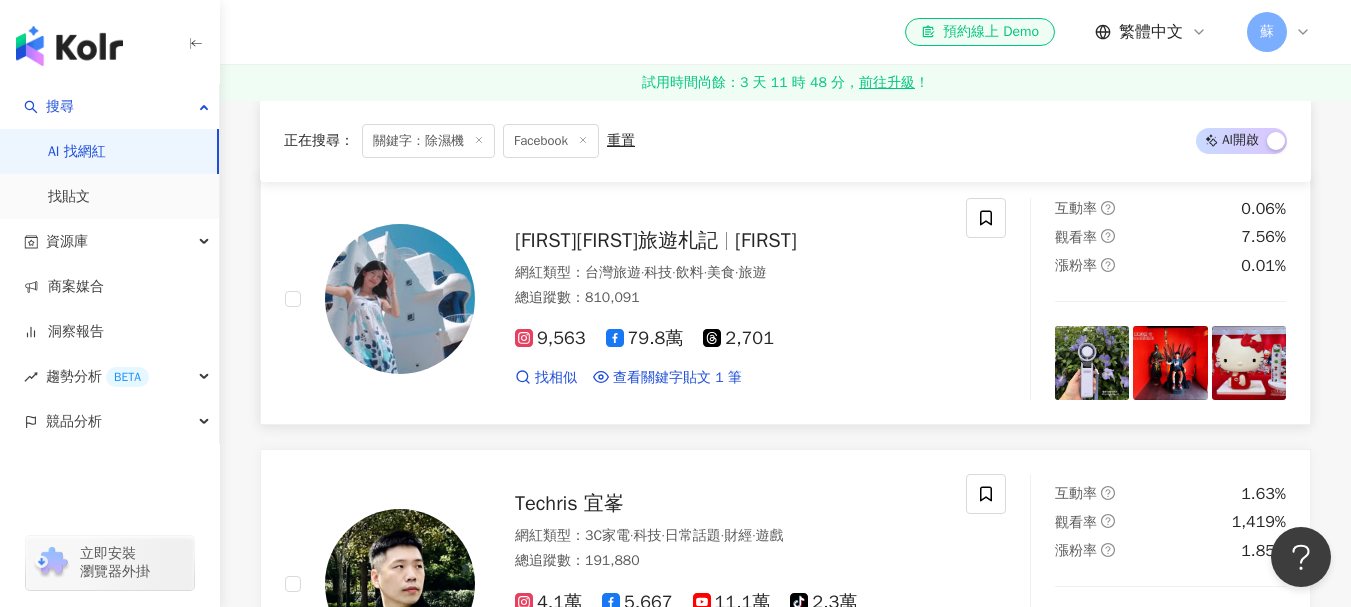 click at bounding box center [400, 299] 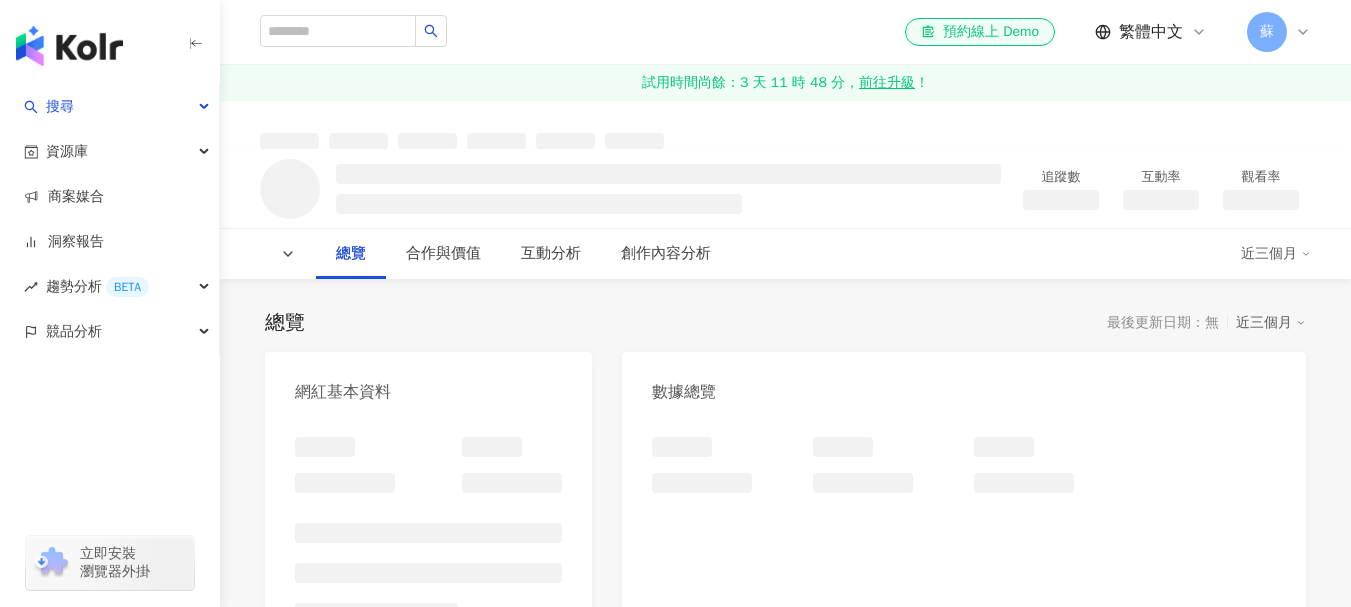 scroll, scrollTop: 0, scrollLeft: 0, axis: both 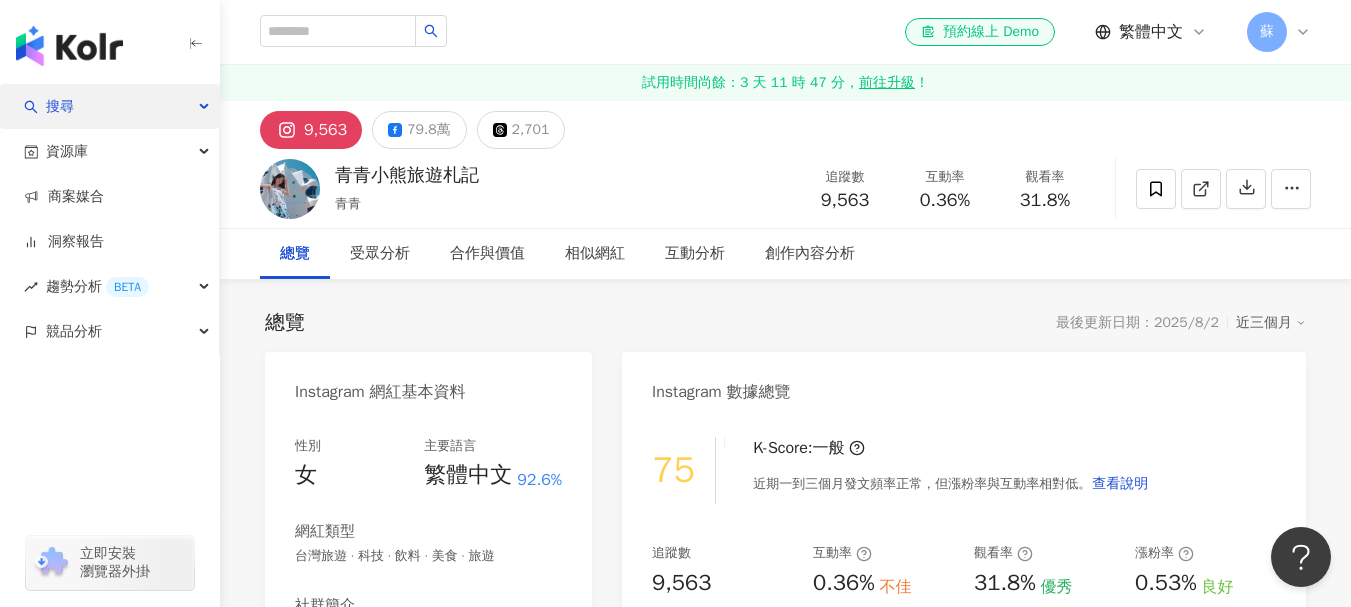click on "搜尋" at bounding box center [109, 106] 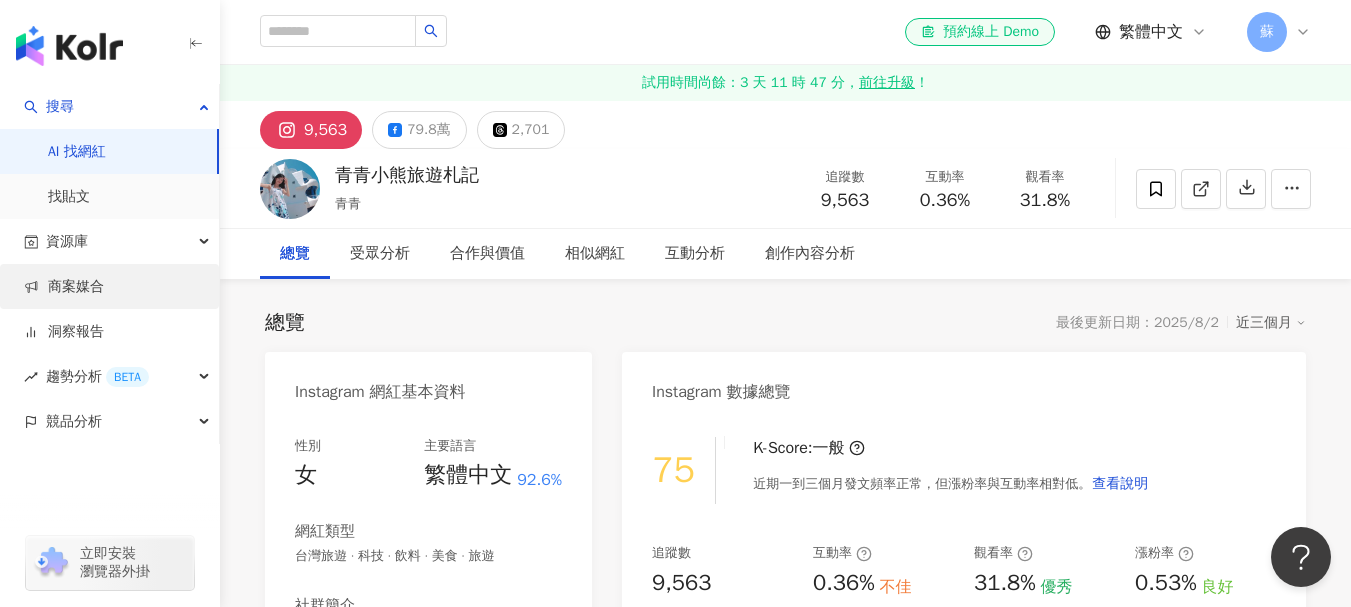 click on "商案媒合" at bounding box center [64, 287] 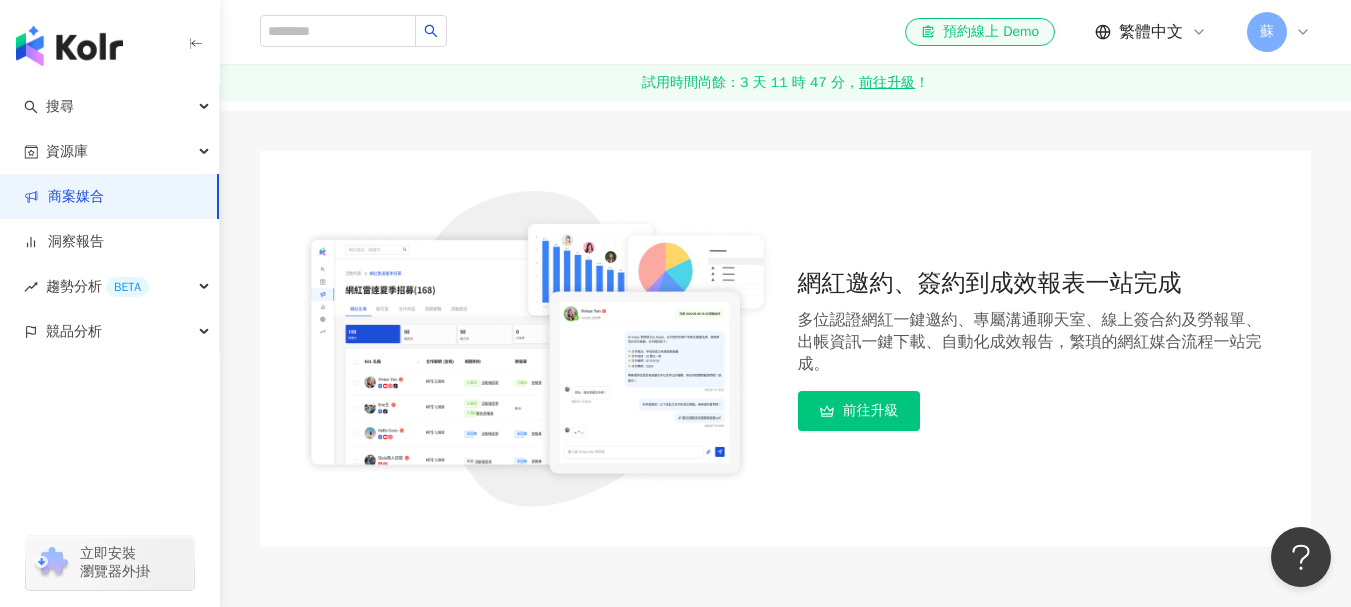 scroll, scrollTop: 273, scrollLeft: 0, axis: vertical 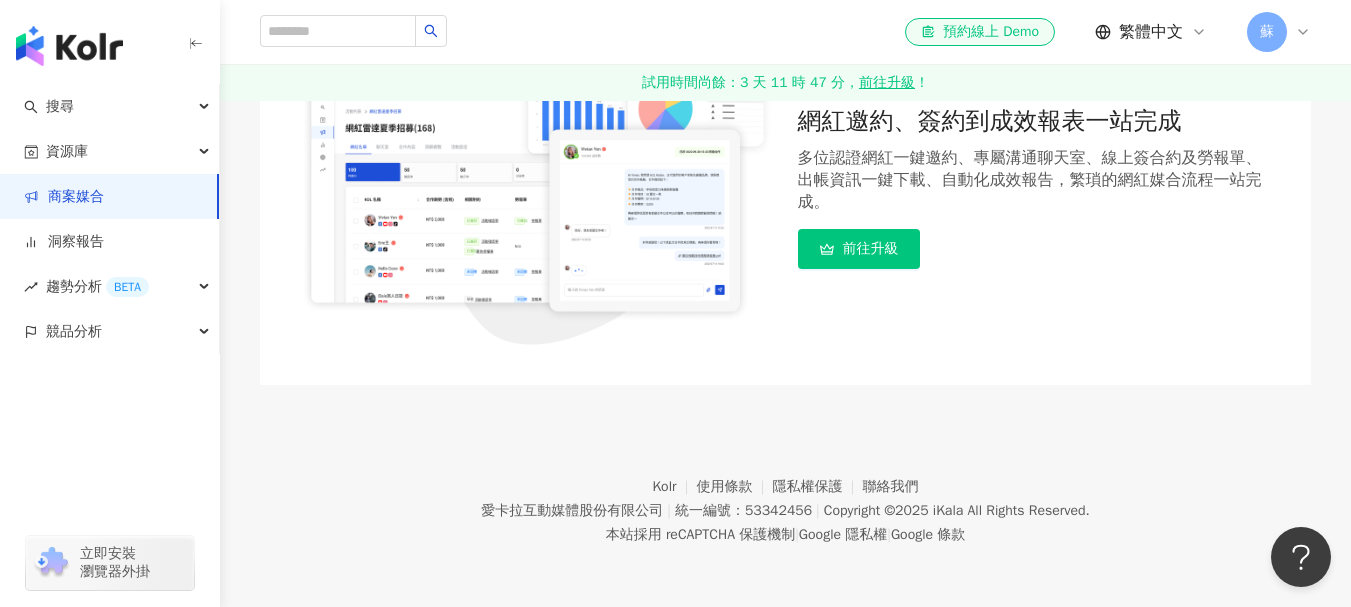 click on "前往升級" at bounding box center (859, 249) 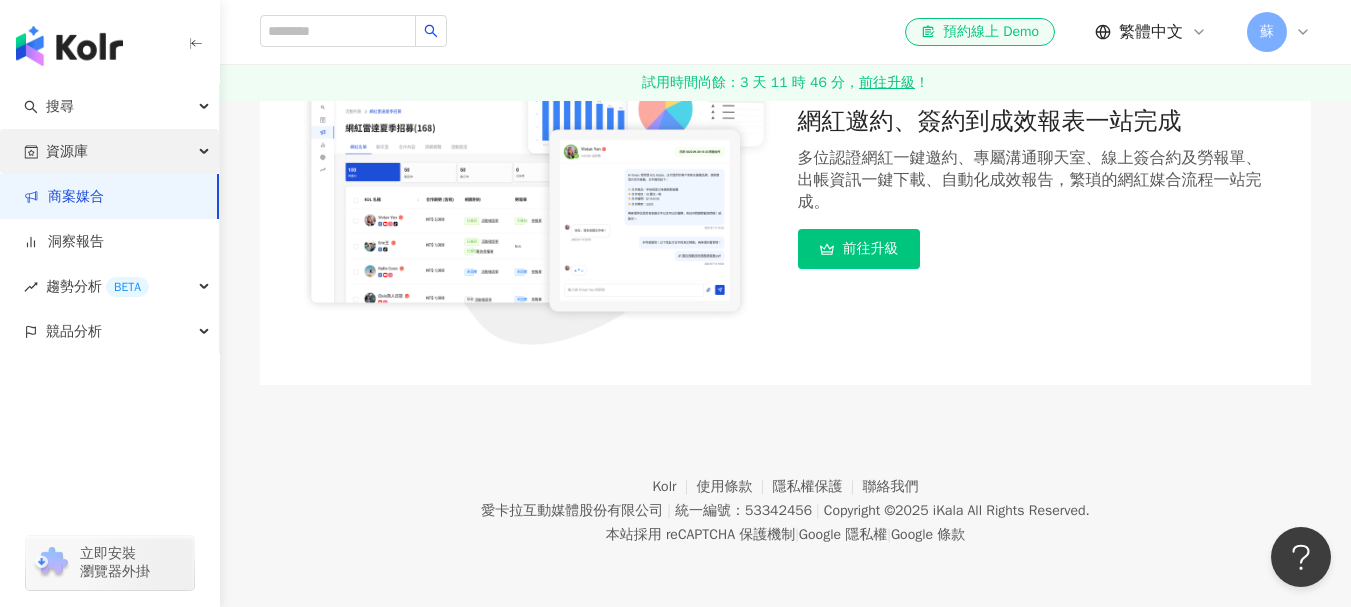 click on "資源庫" at bounding box center [109, 151] 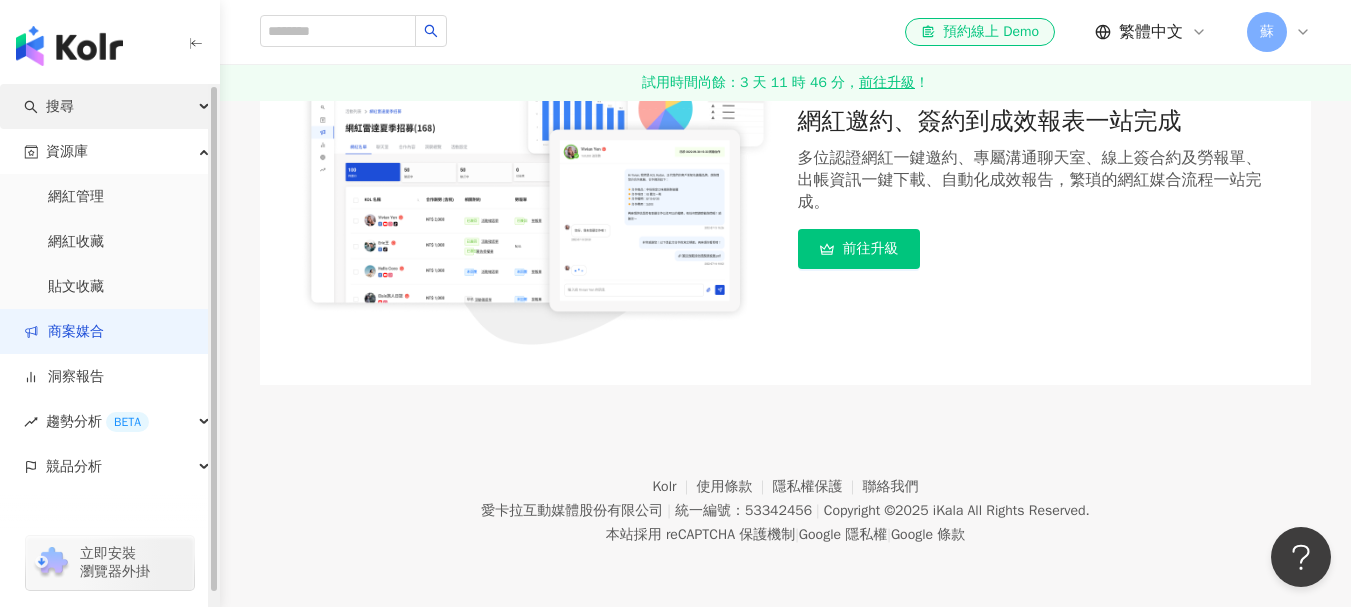 click on "搜尋" at bounding box center [109, 106] 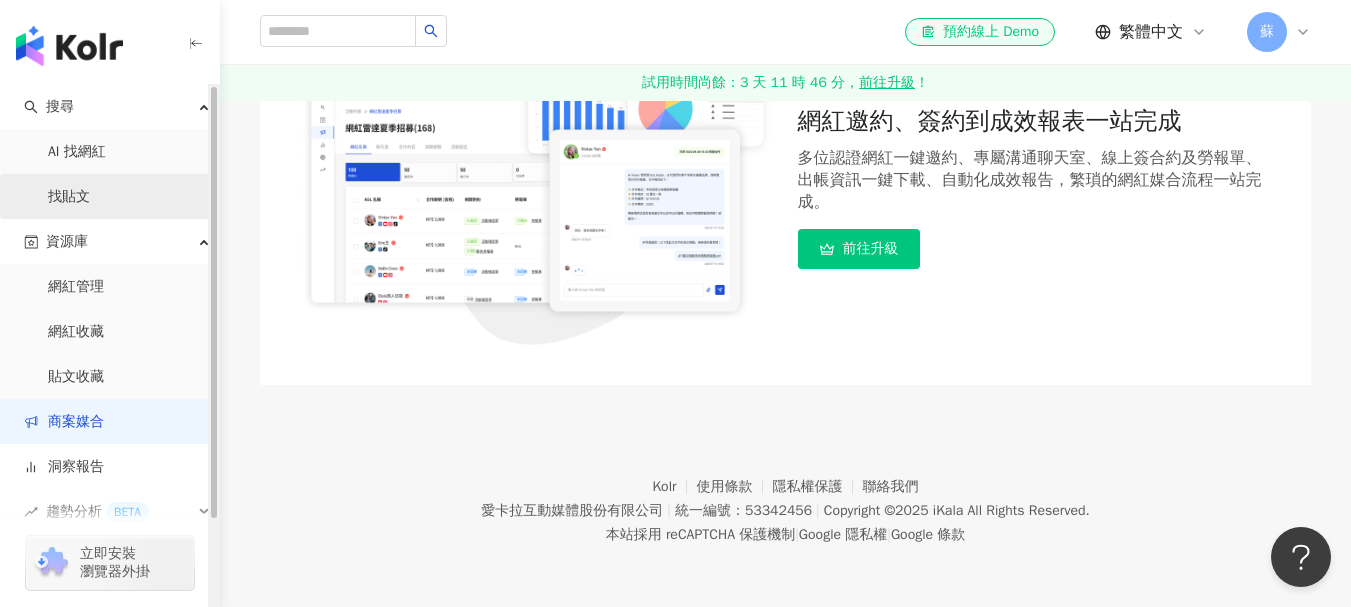 click on "找貼文" at bounding box center (69, 197) 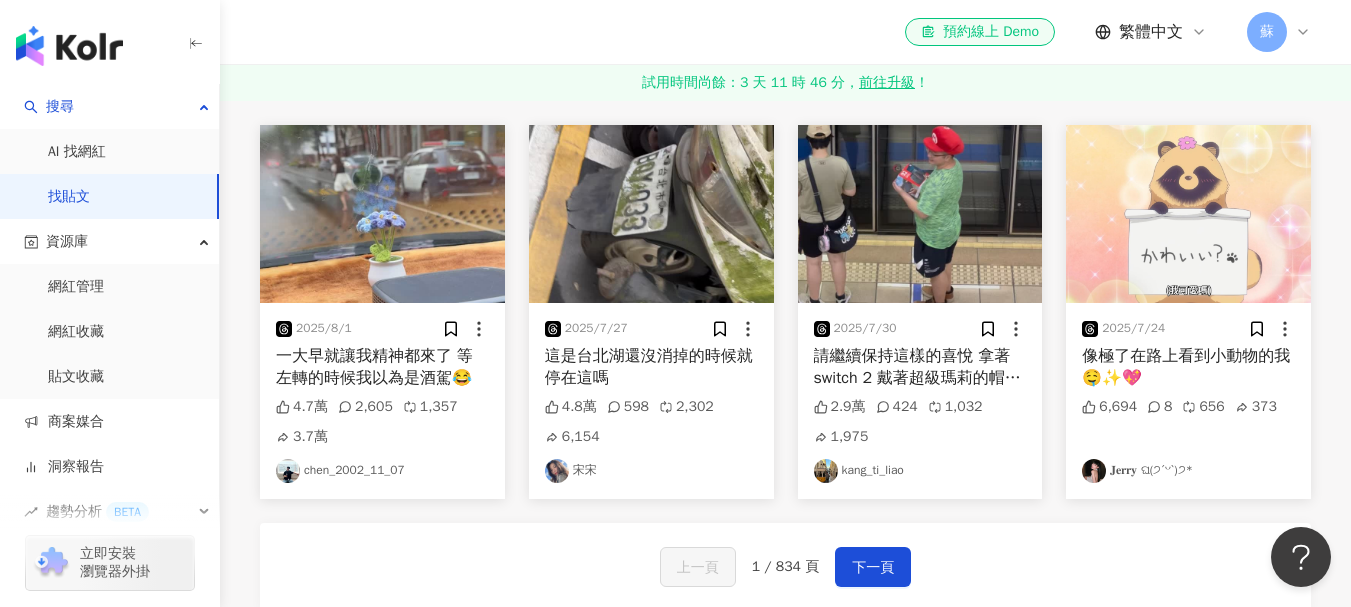 scroll, scrollTop: 0, scrollLeft: 0, axis: both 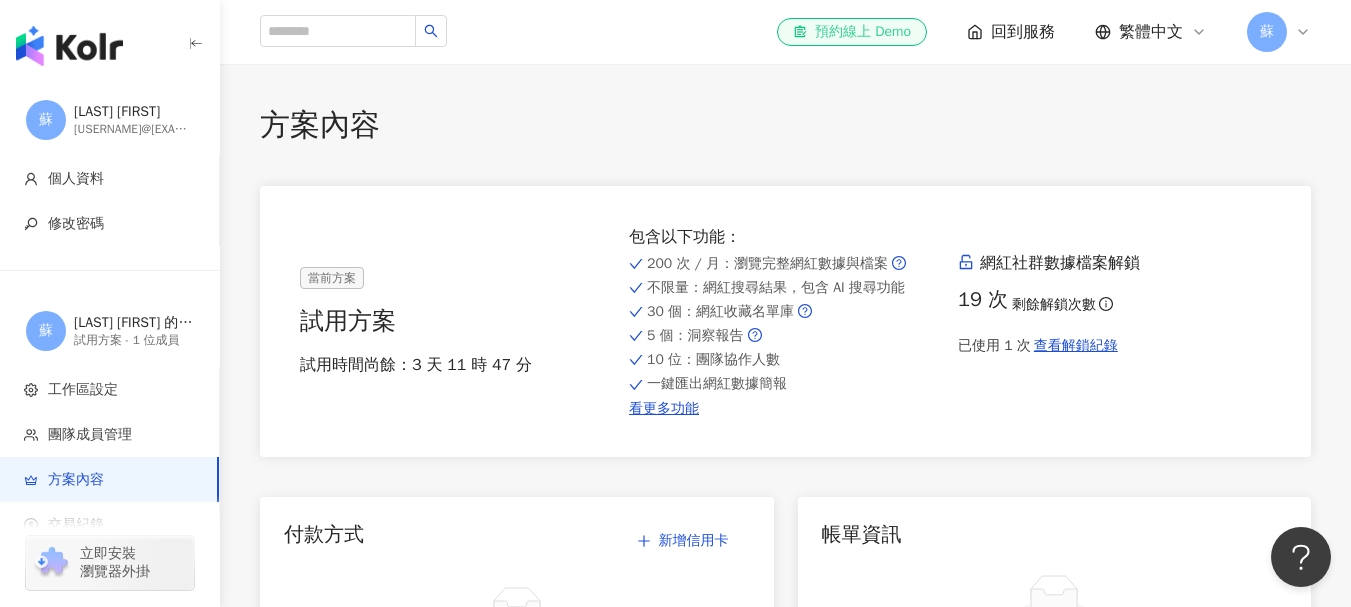 click on "el-icon-cs 預約線上 Demo" at bounding box center [852, 32] 